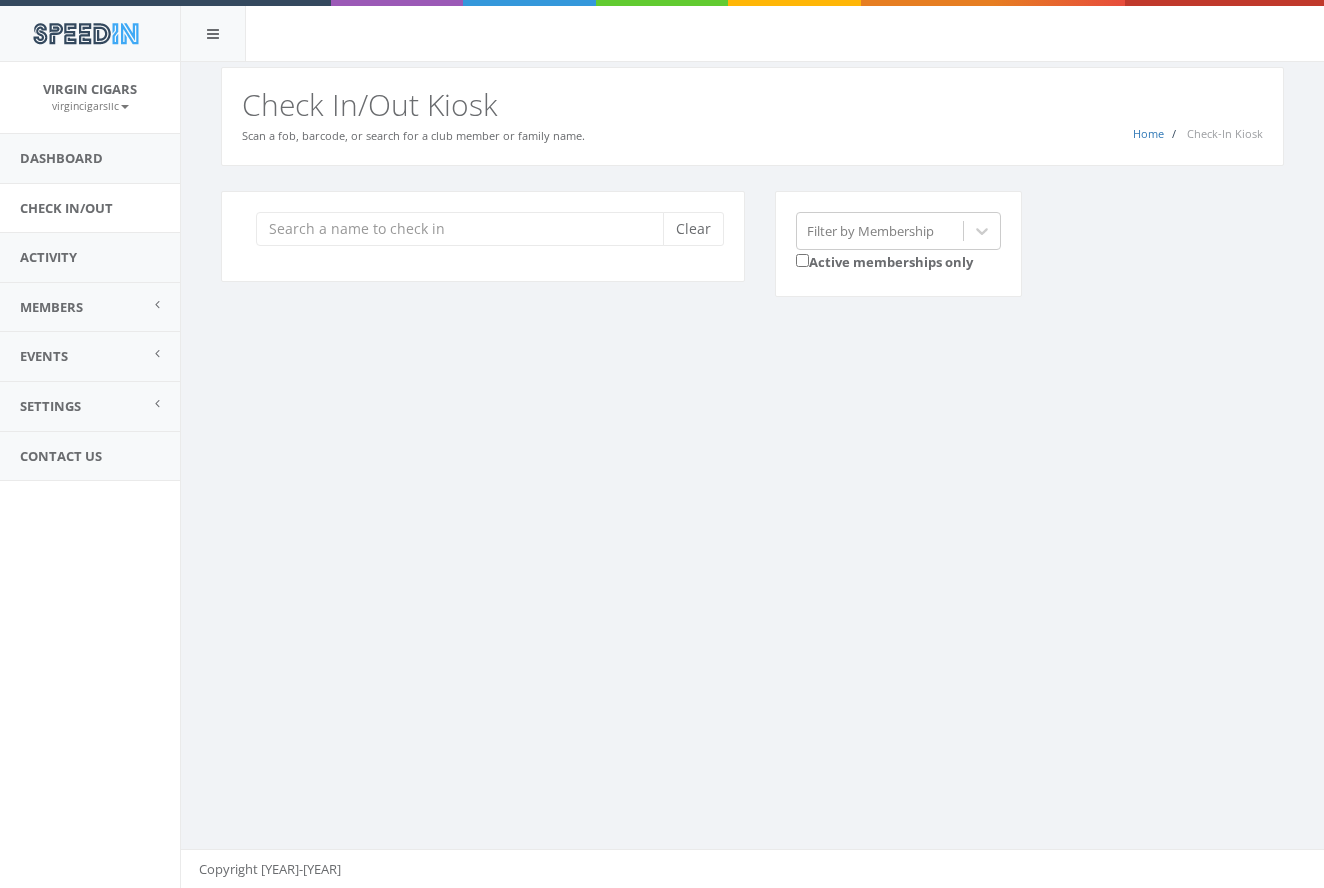 scroll, scrollTop: 0, scrollLeft: 0, axis: both 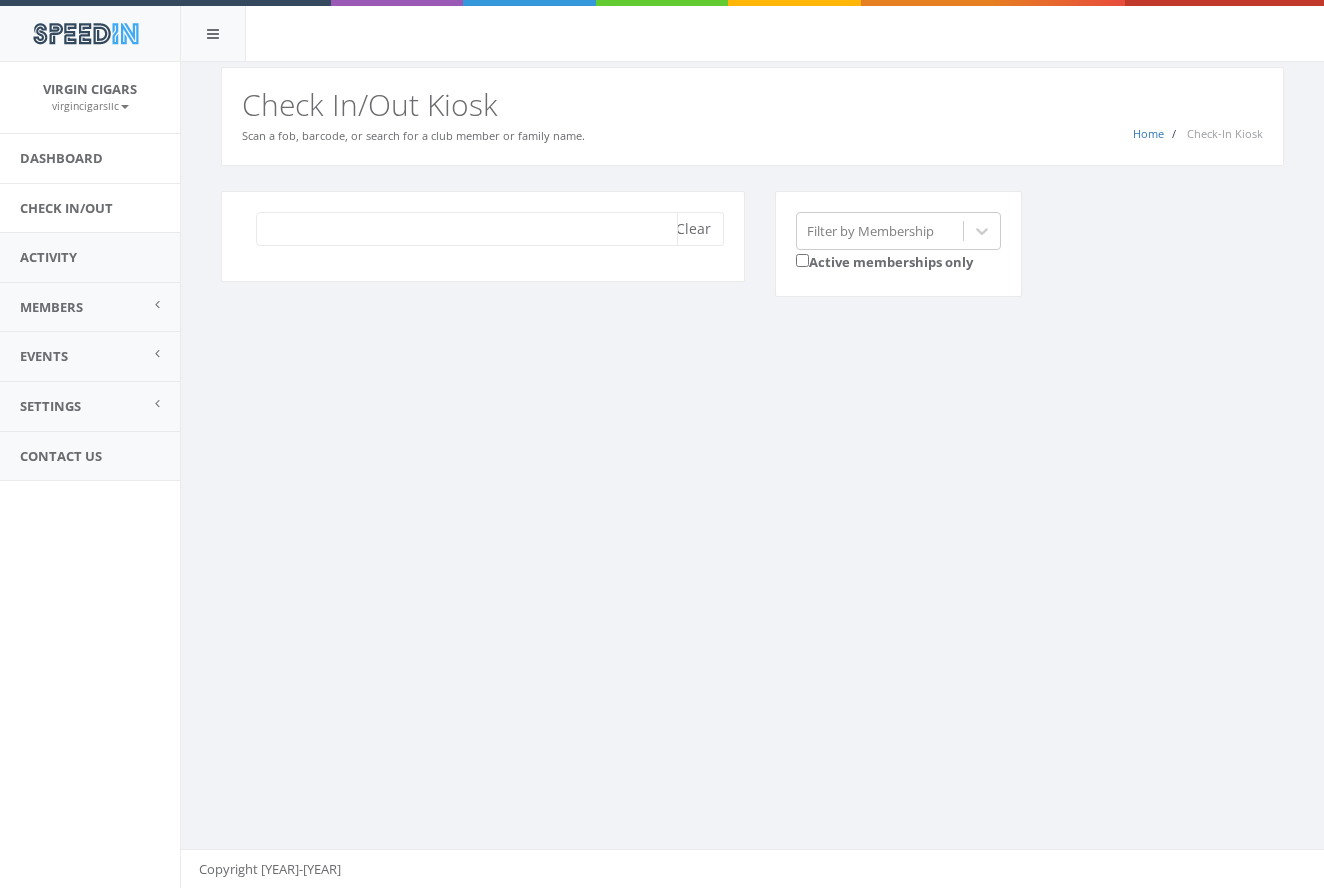 type 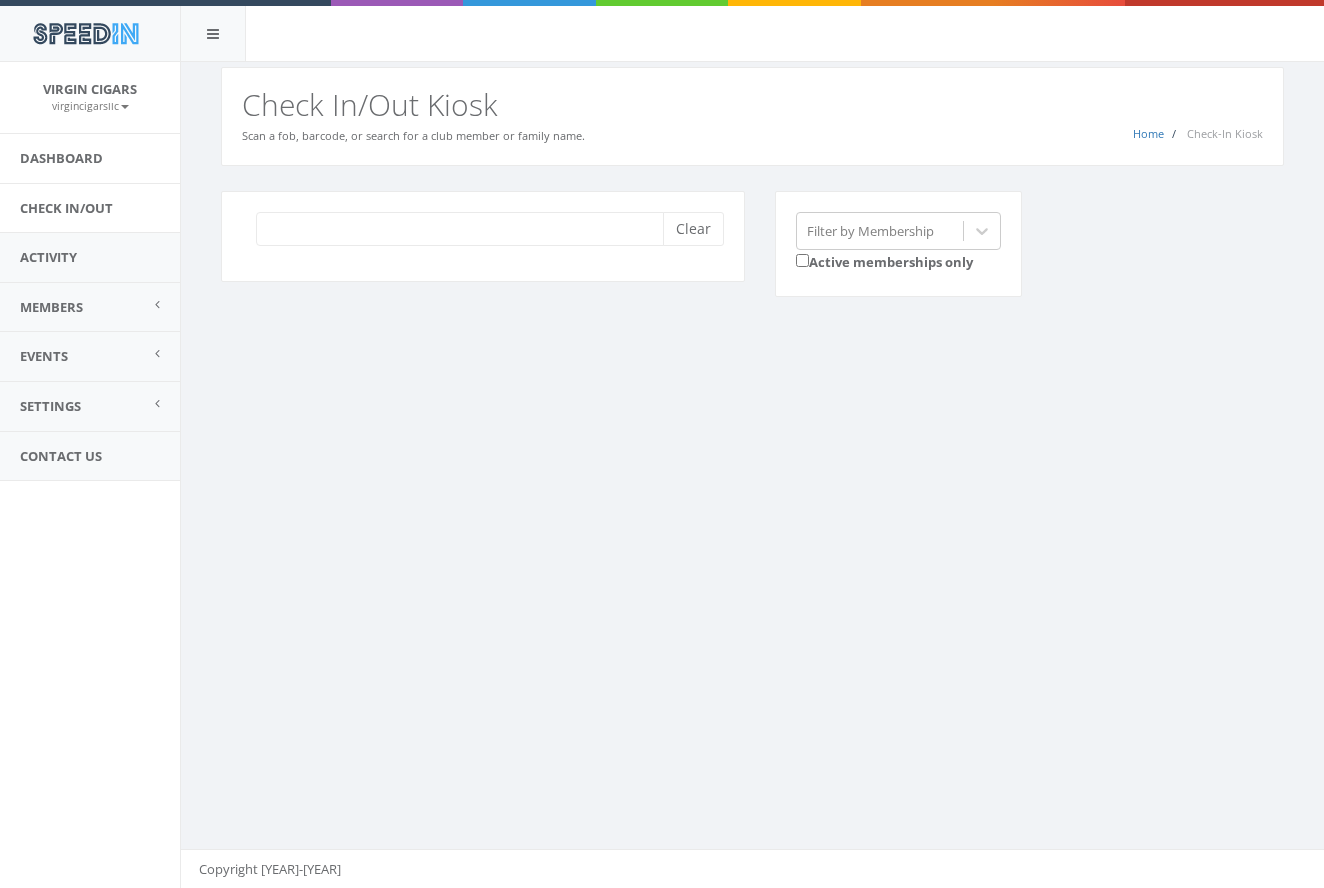 click on "Dashboard" at bounding box center [90, 158] 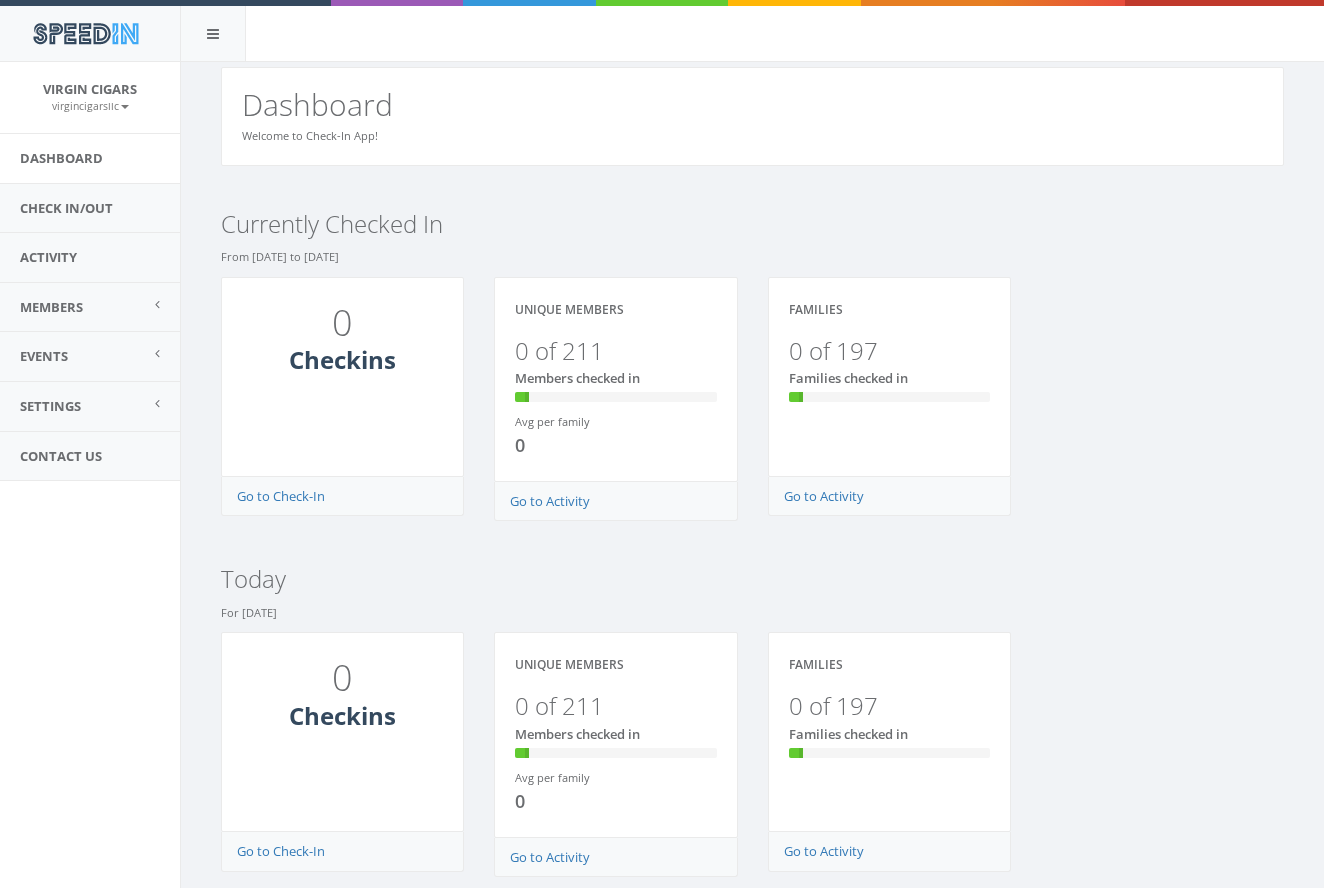 scroll, scrollTop: 0, scrollLeft: 0, axis: both 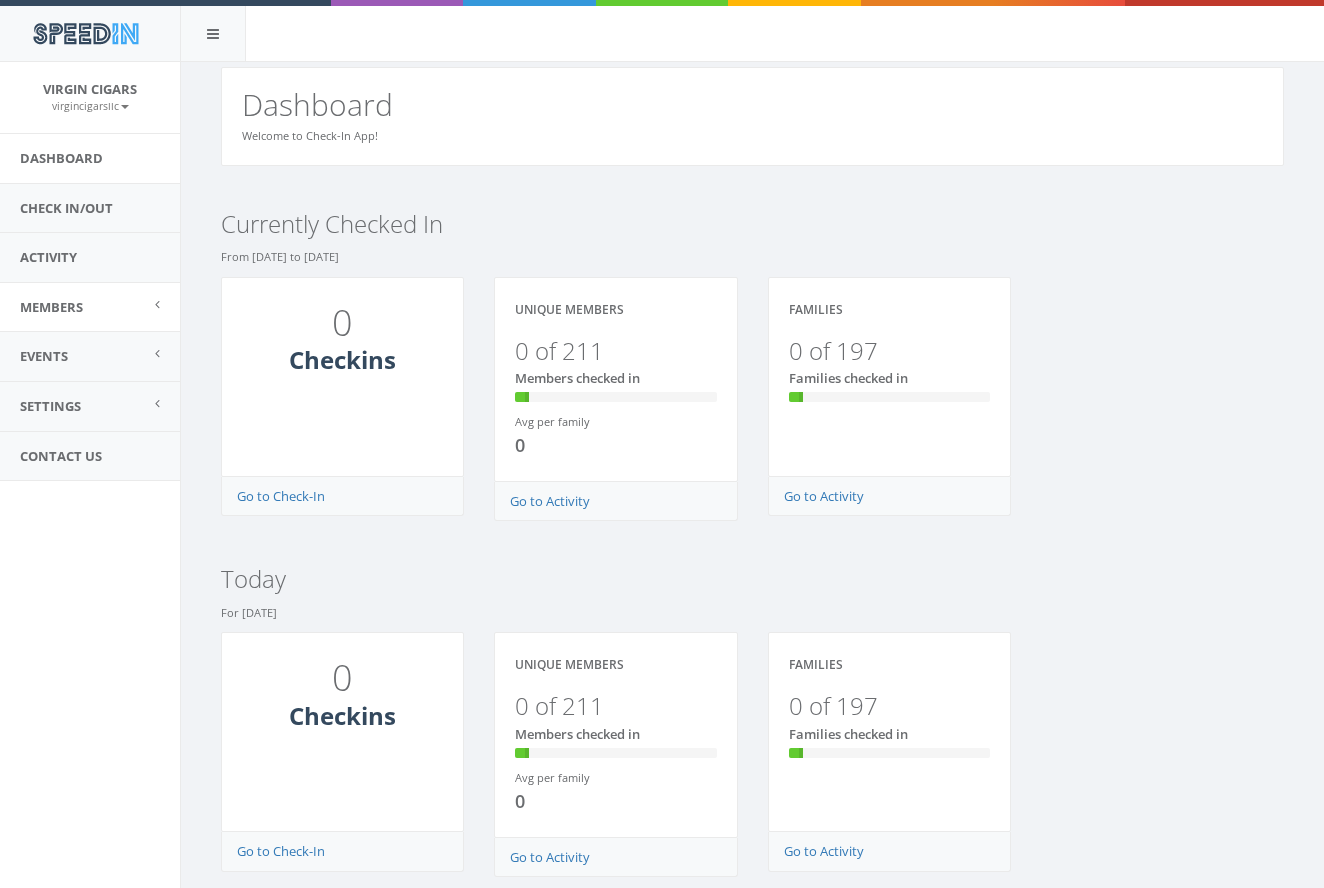 click on "Members" at bounding box center (90, 307) 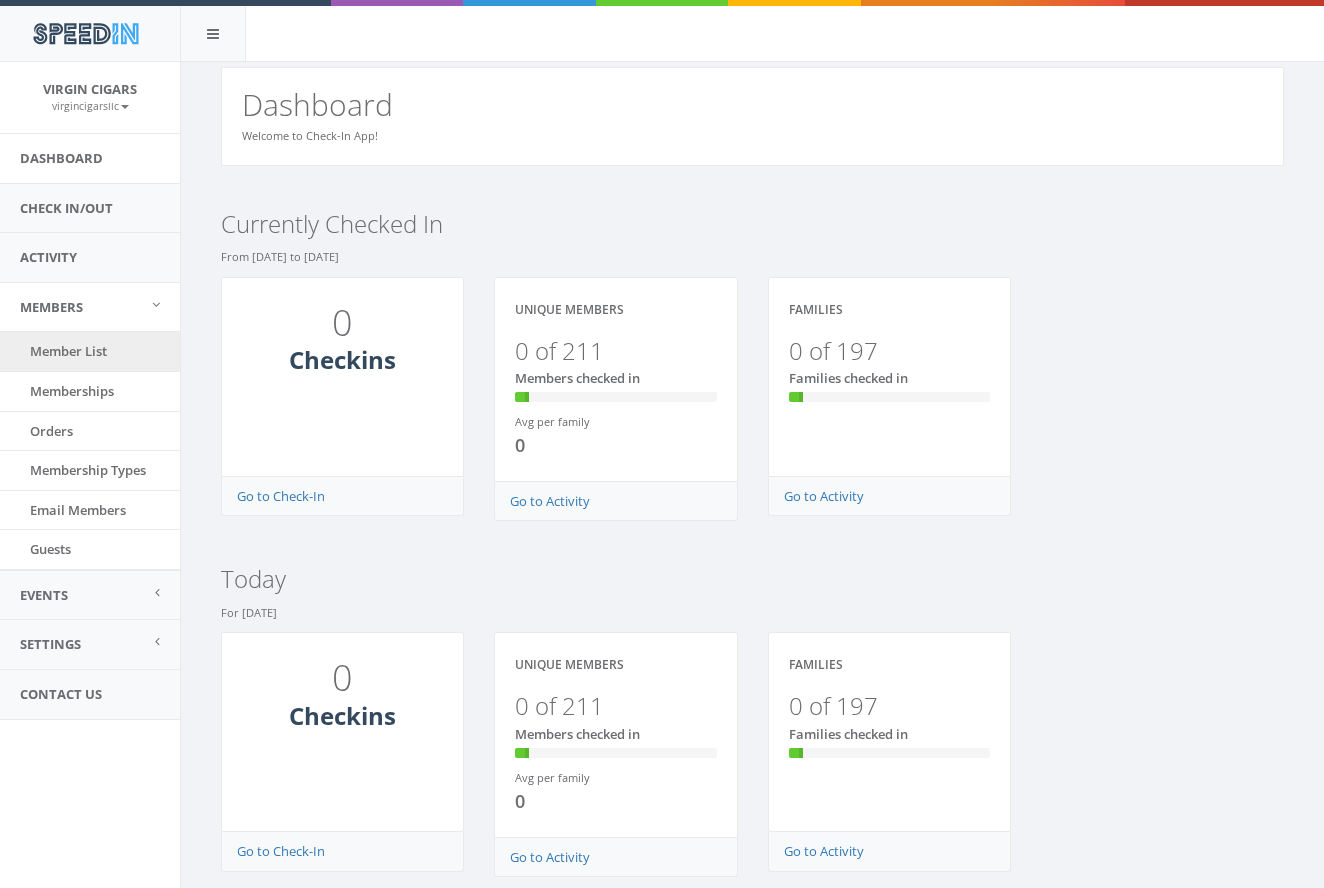 click on "Member List" at bounding box center (90, 351) 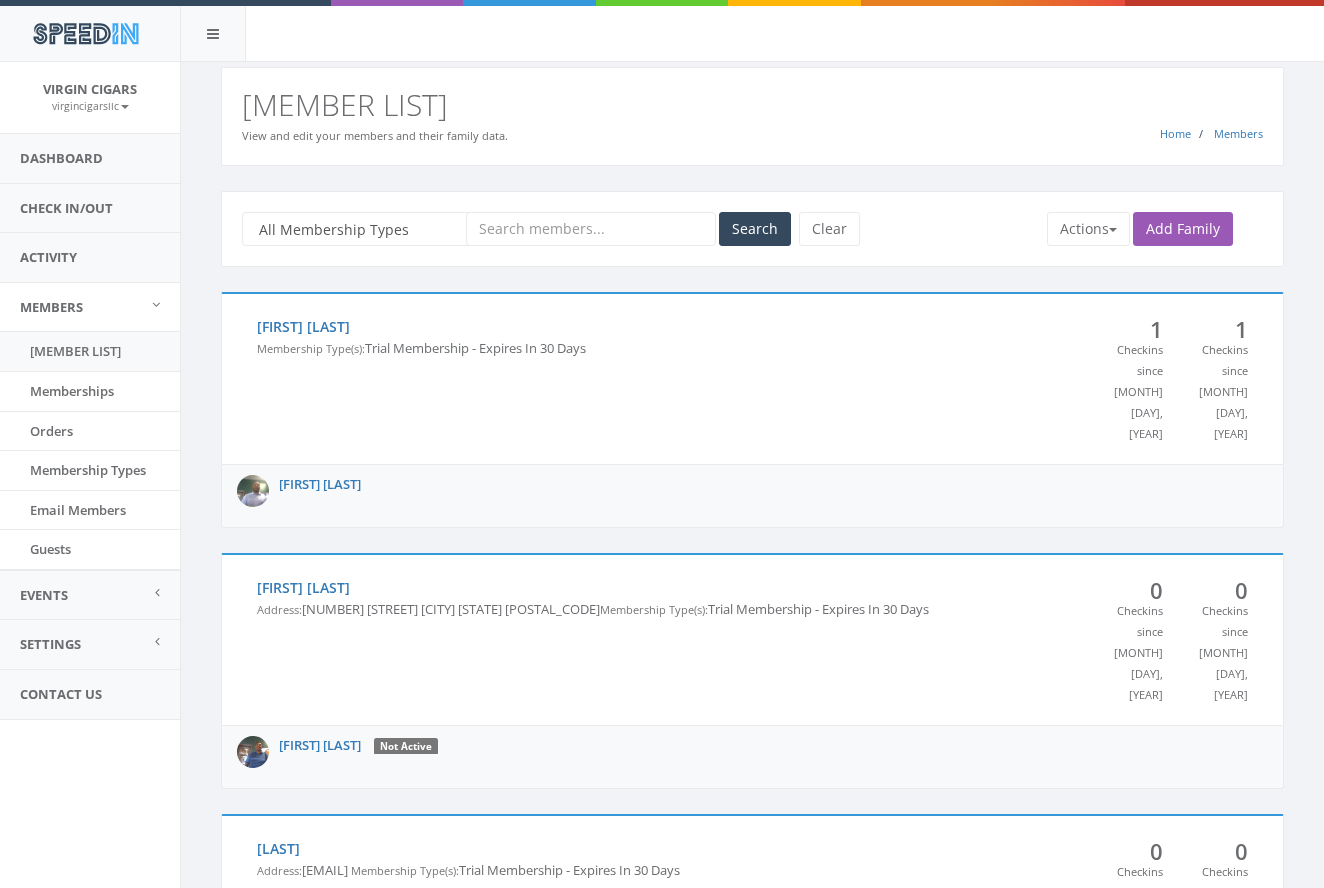 scroll, scrollTop: 0, scrollLeft: 0, axis: both 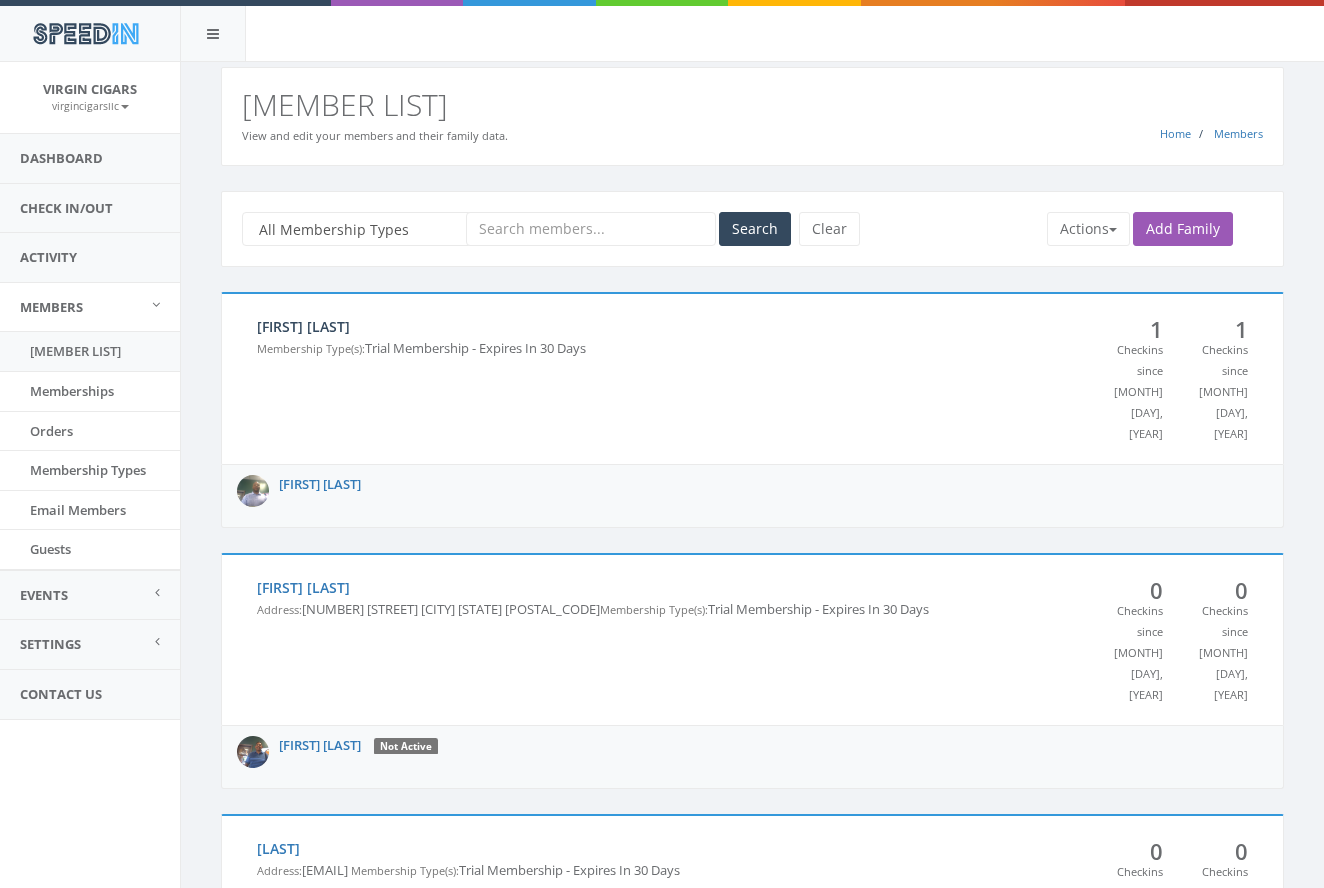 click on "Abdur-Razzaaq" at bounding box center (303, 326) 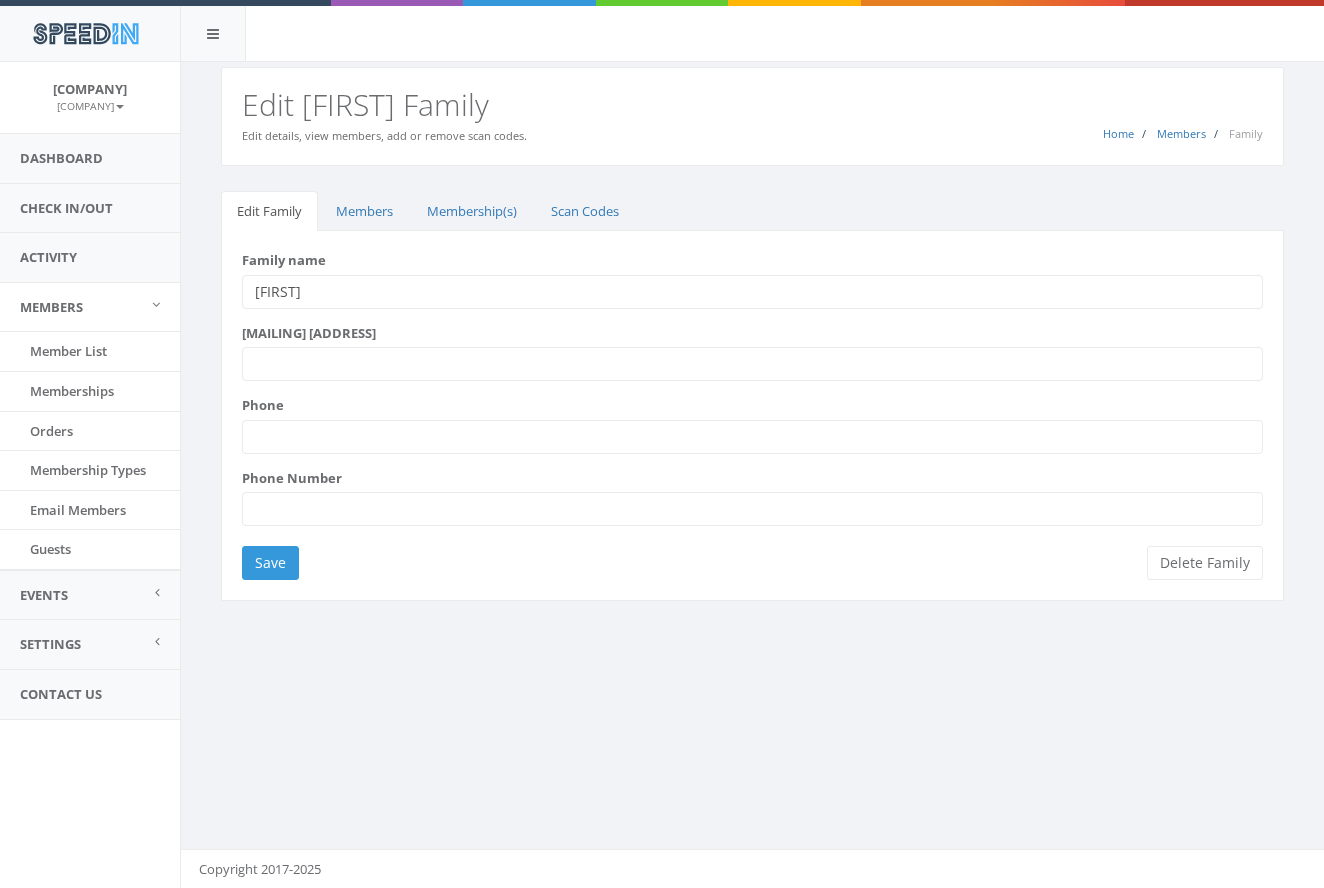 scroll, scrollTop: 0, scrollLeft: 0, axis: both 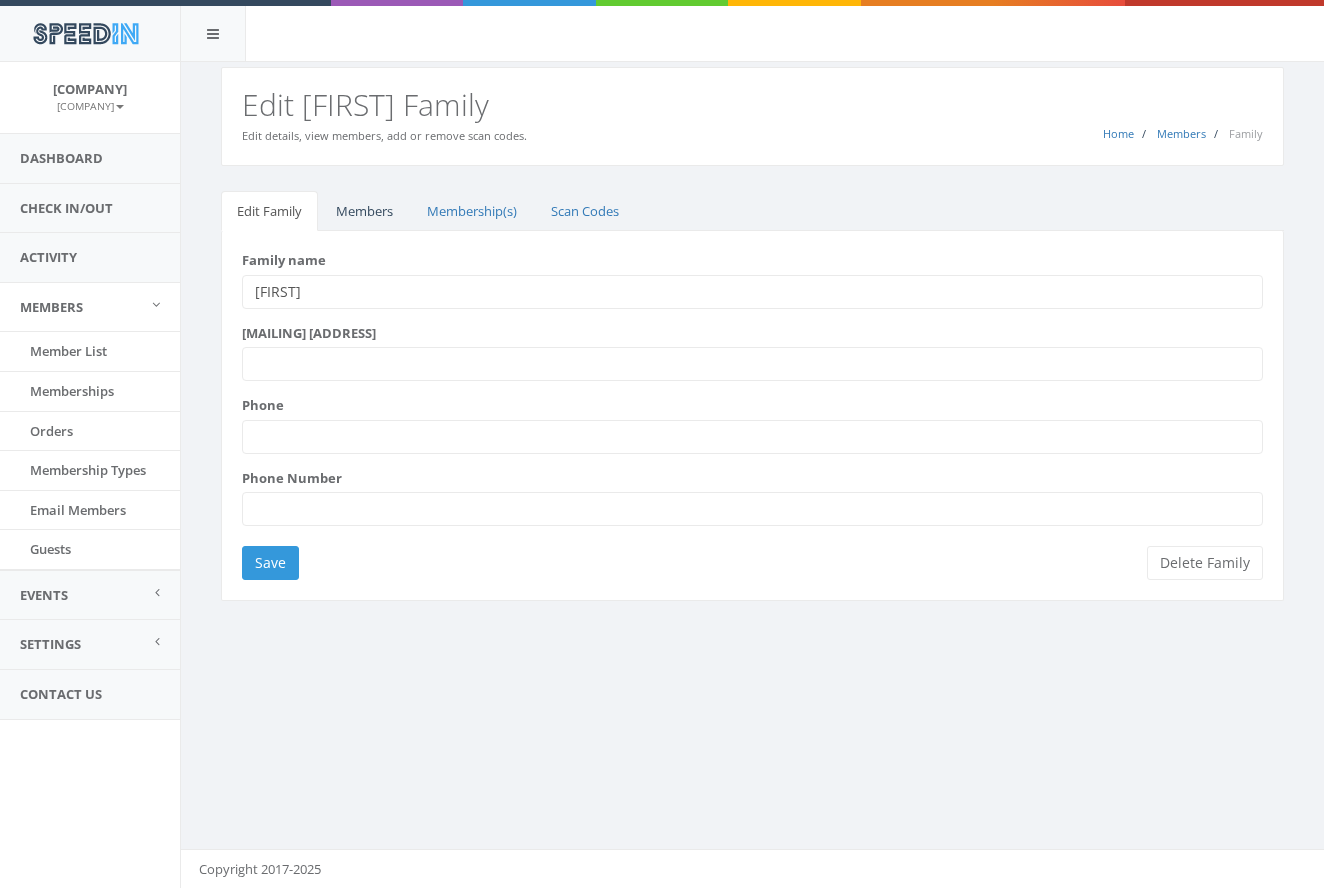 click on "Members" at bounding box center (364, 211) 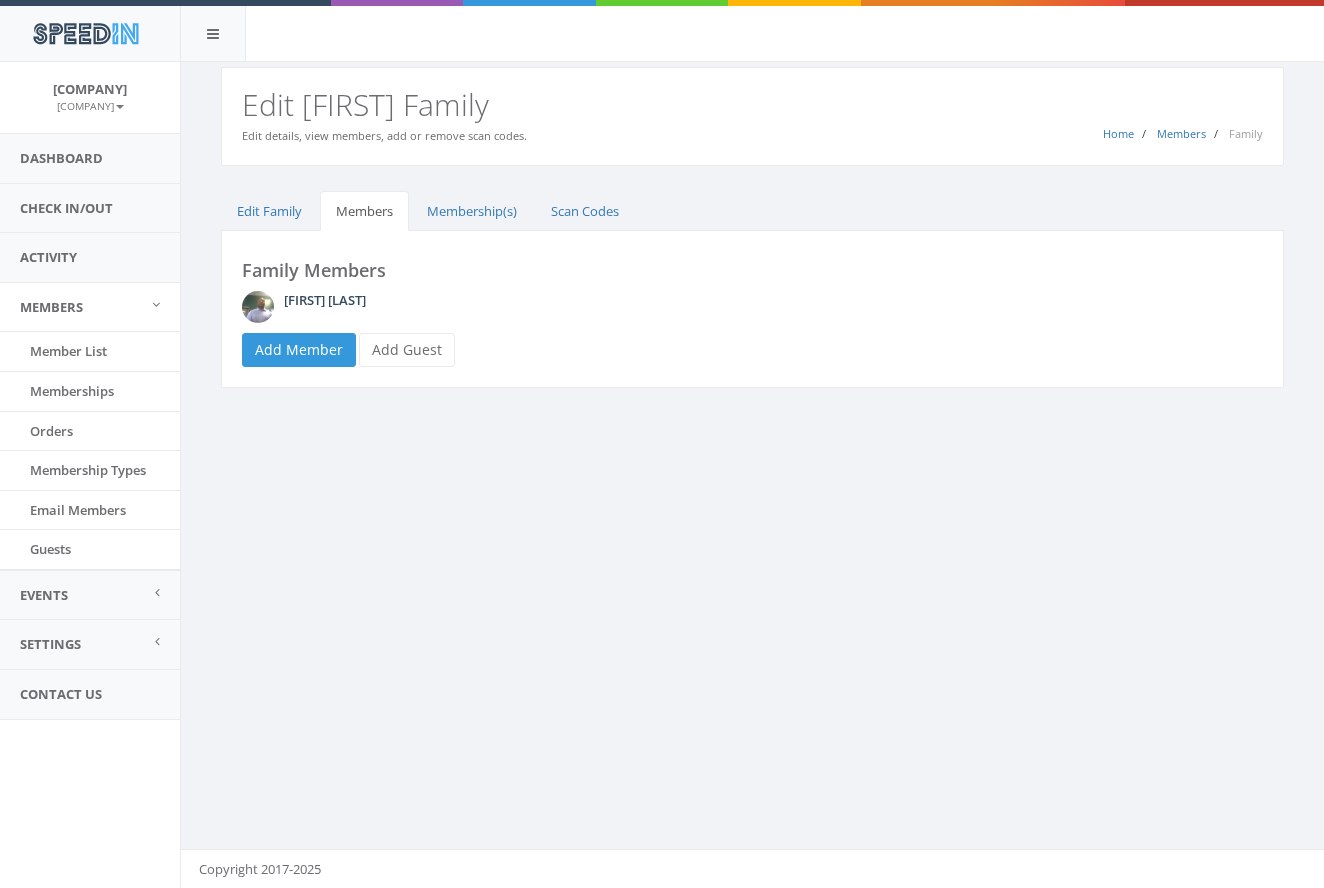 click on "[FIRST] [LAST]" at bounding box center [325, 300] 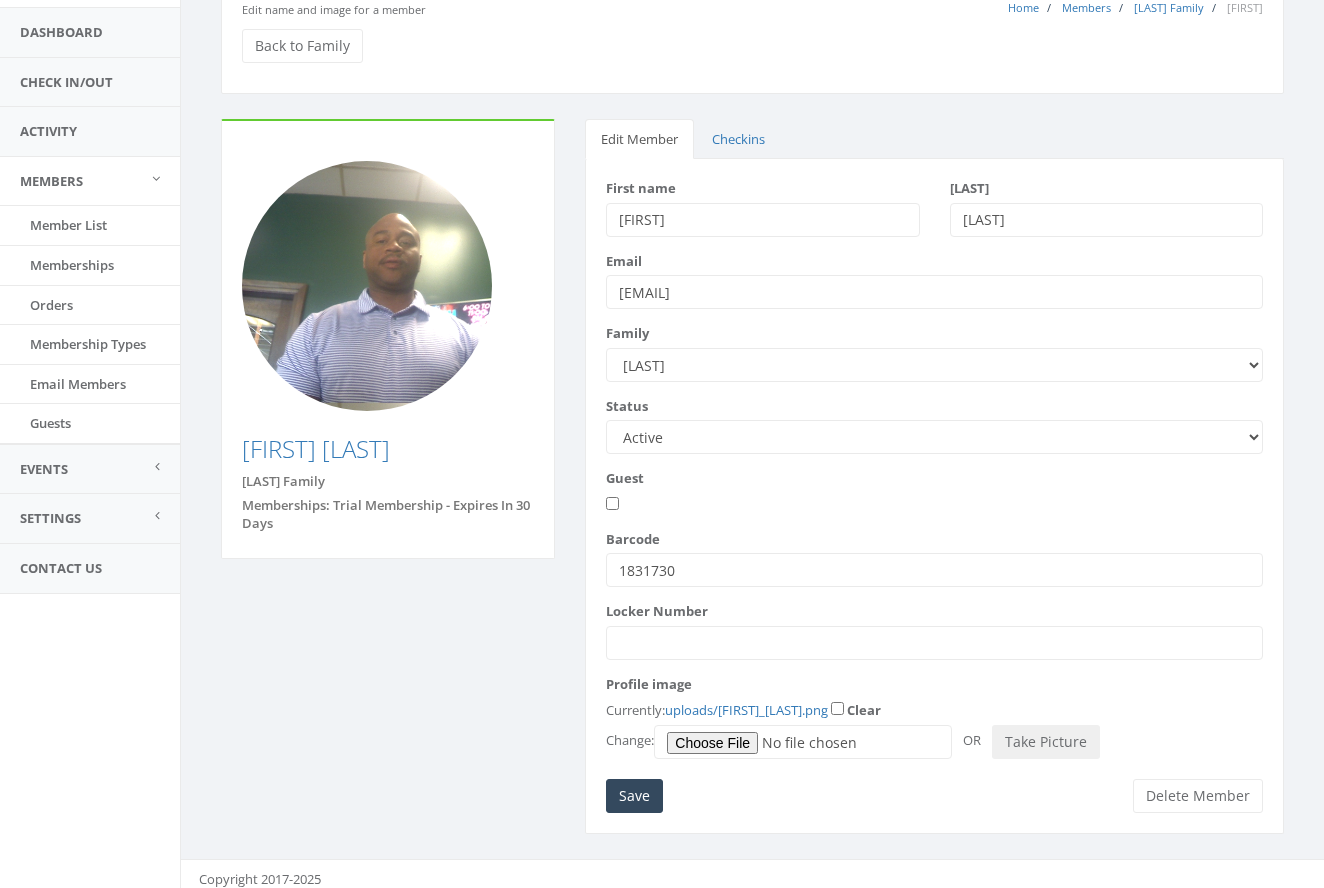 scroll, scrollTop: 124, scrollLeft: 0, axis: vertical 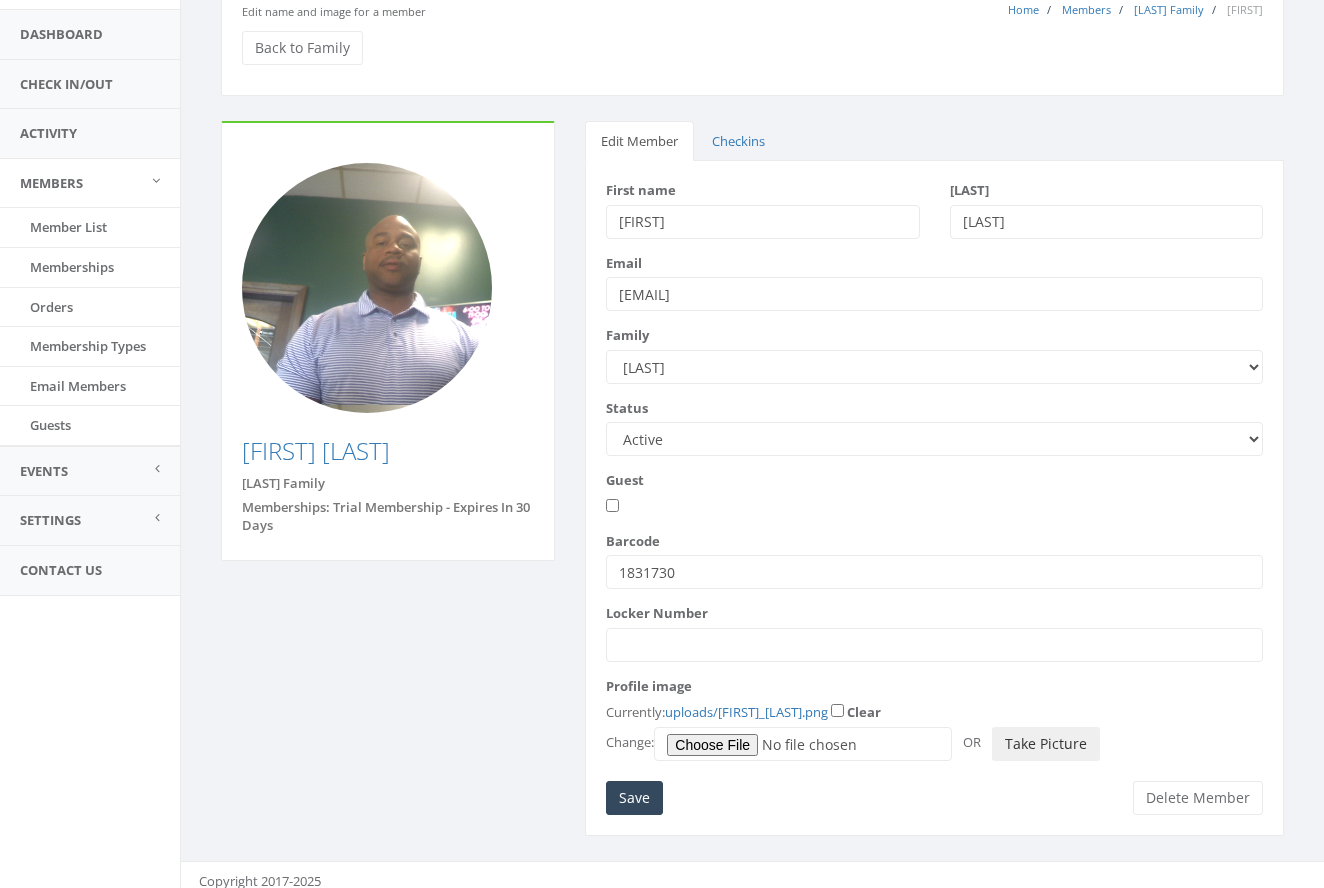 click on "Take Picture" at bounding box center (1046, 744) 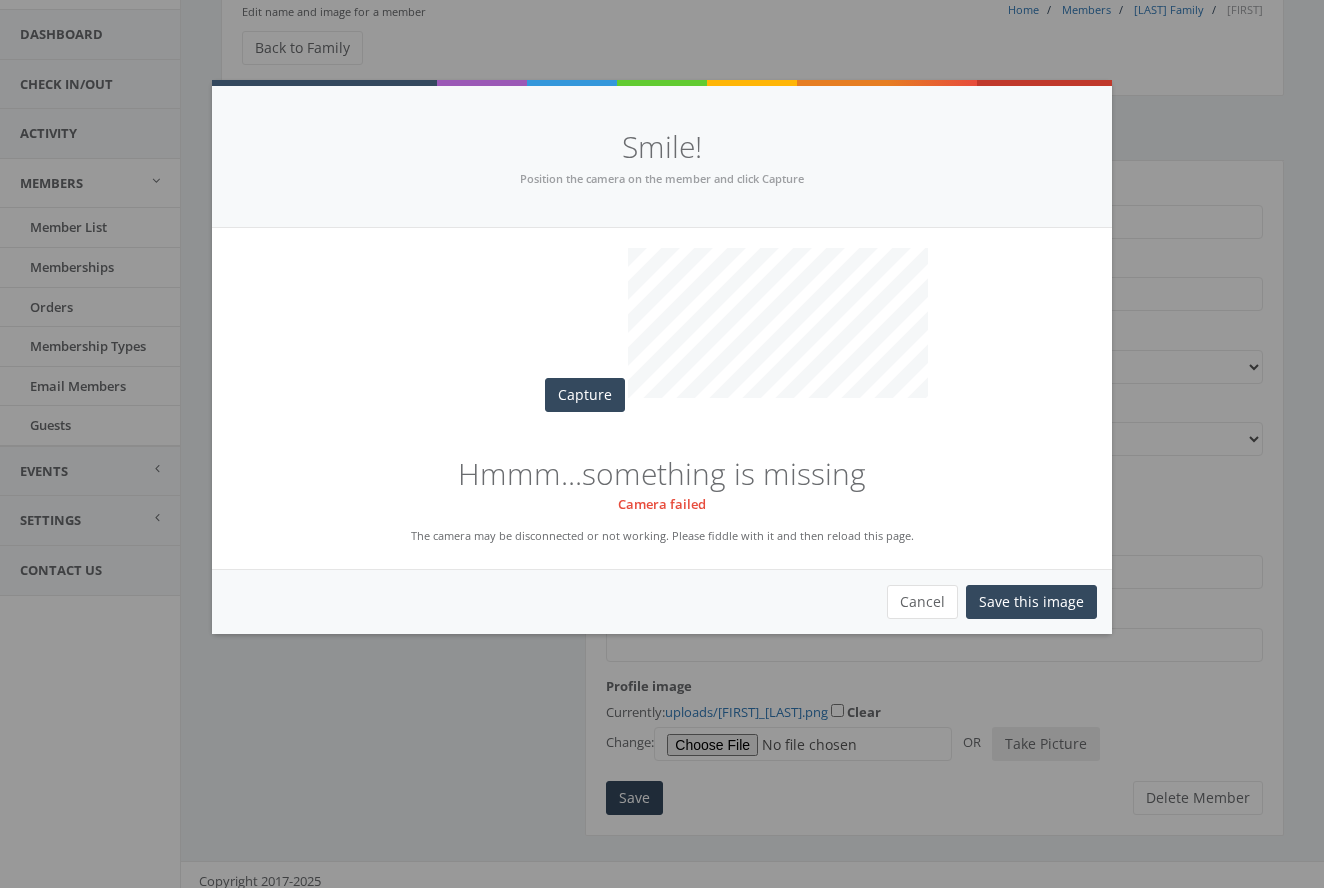 click on "Cancel" at bounding box center [922, 602] 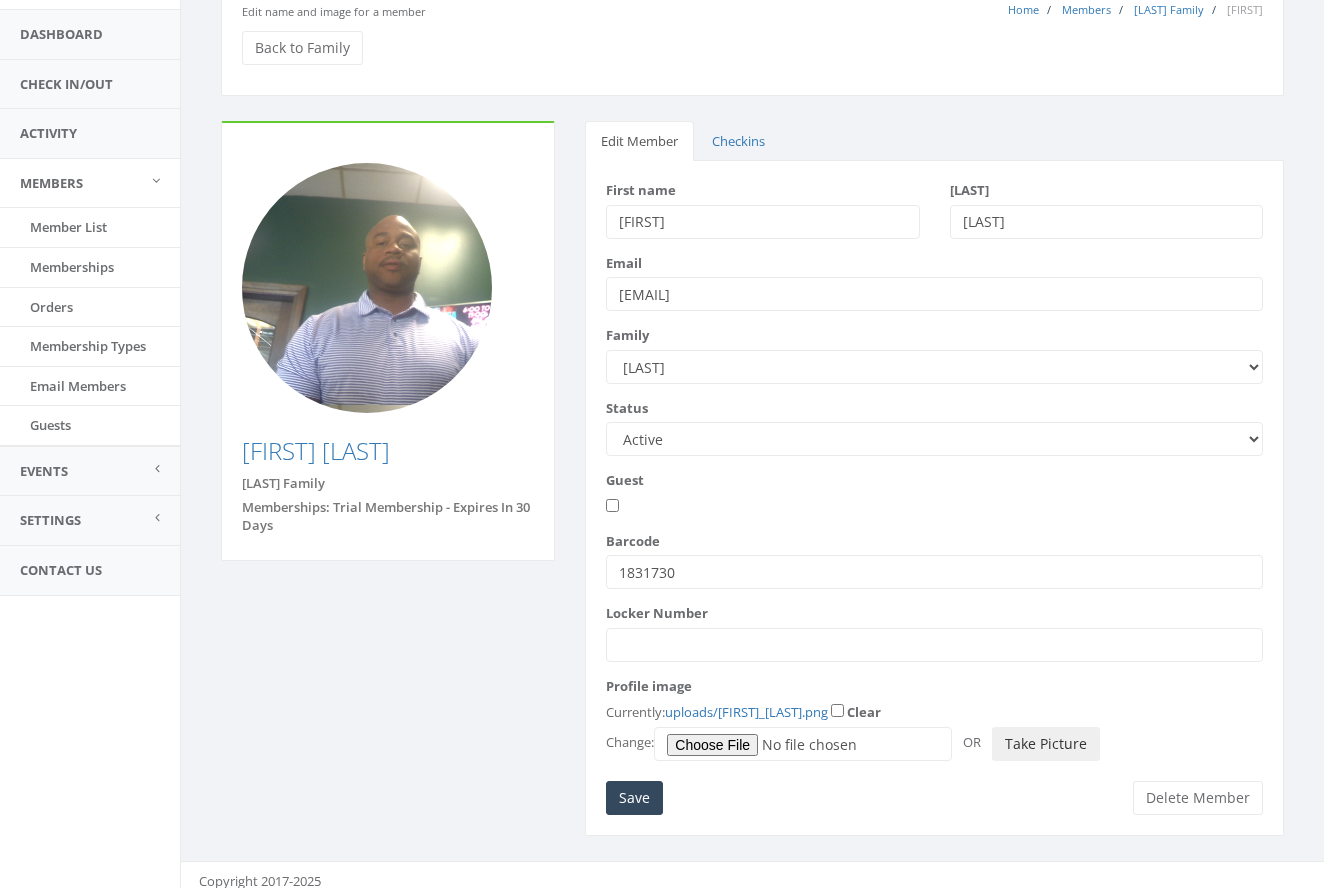 click on "Take Picture" at bounding box center (1046, 744) 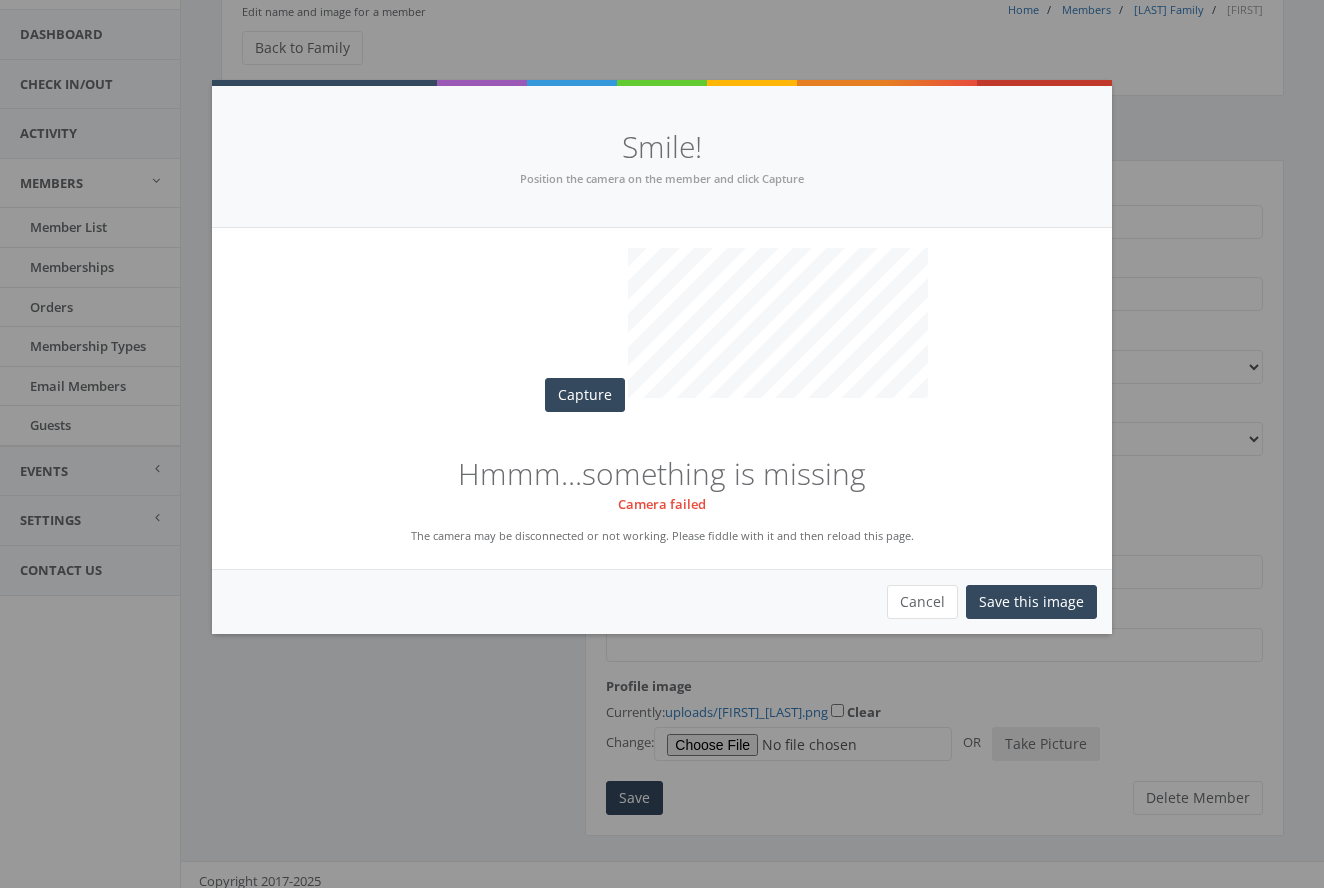 click on "Cancel" at bounding box center (922, 602) 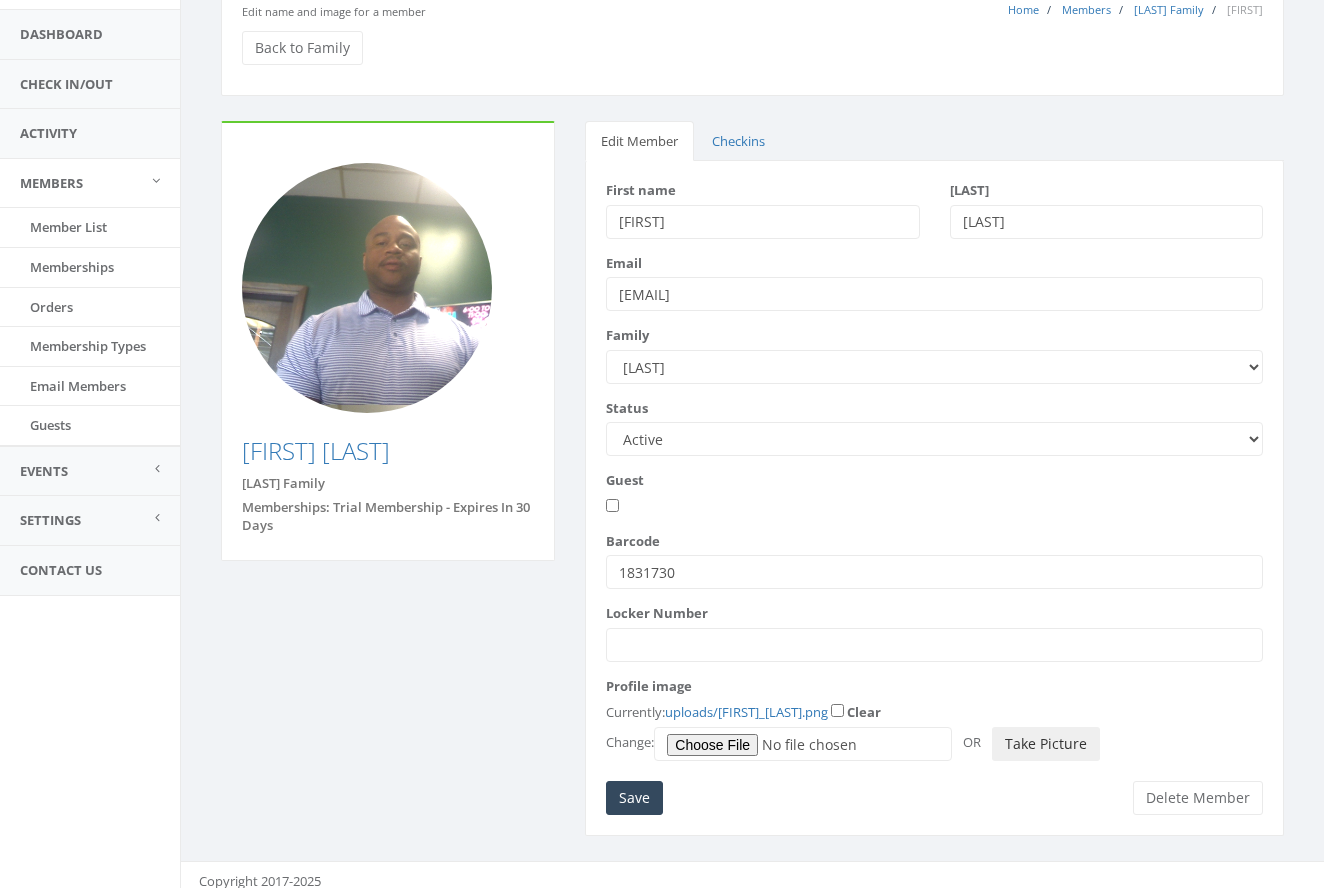 click on "Take Picture" at bounding box center (1046, 744) 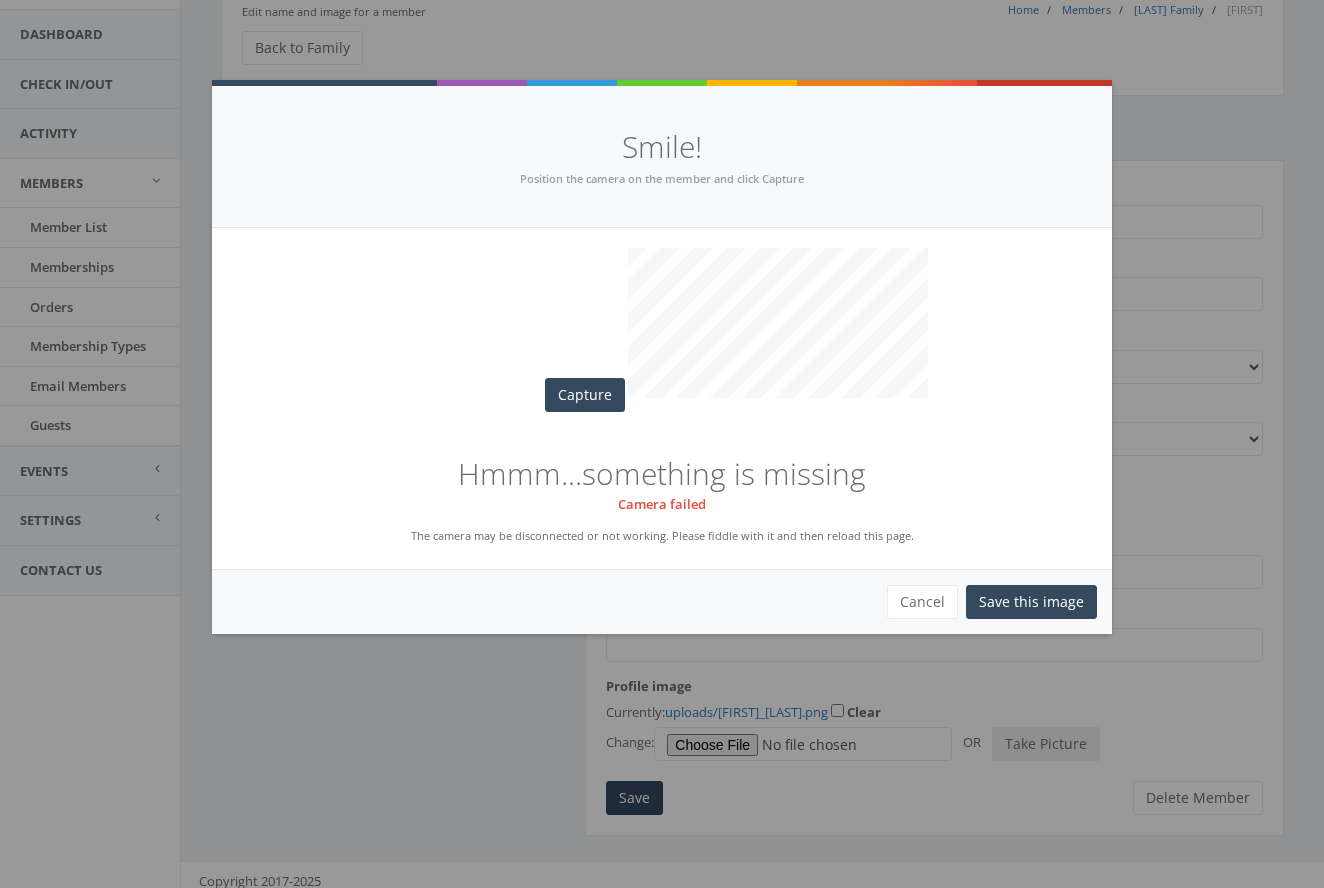 click on "Cancel" at bounding box center (922, 602) 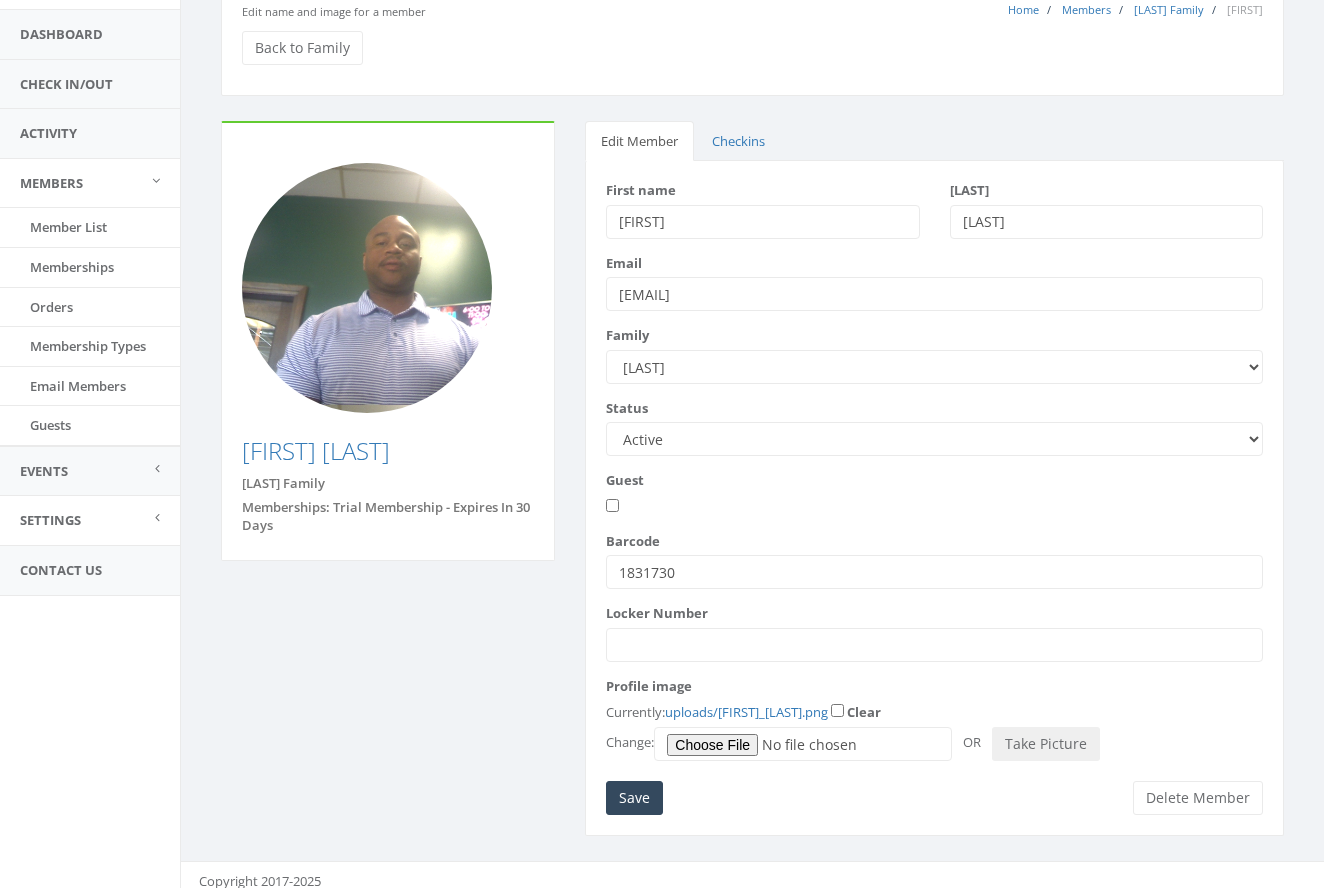click on "Settings" at bounding box center [90, 520] 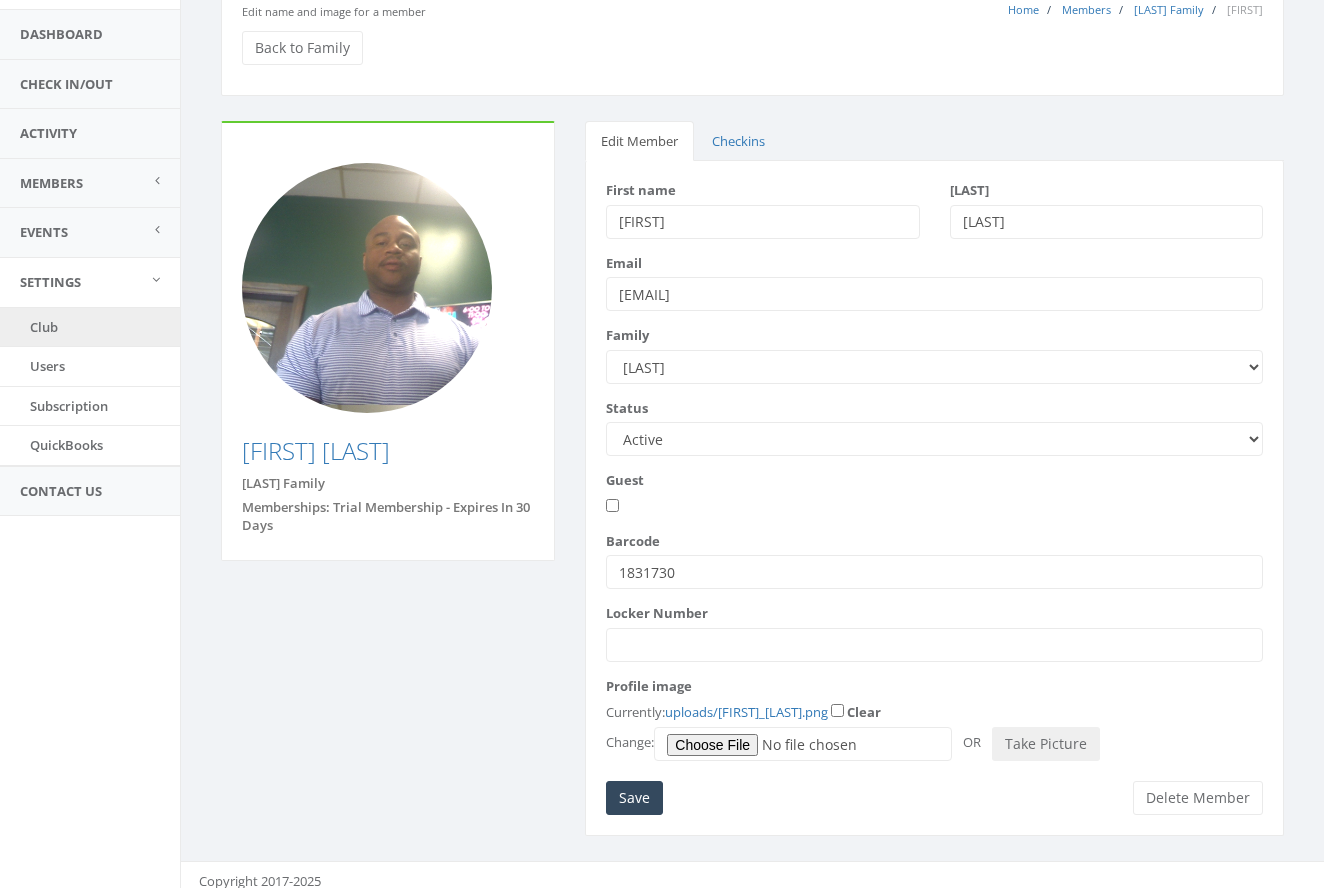 scroll, scrollTop: 124, scrollLeft: 1, axis: both 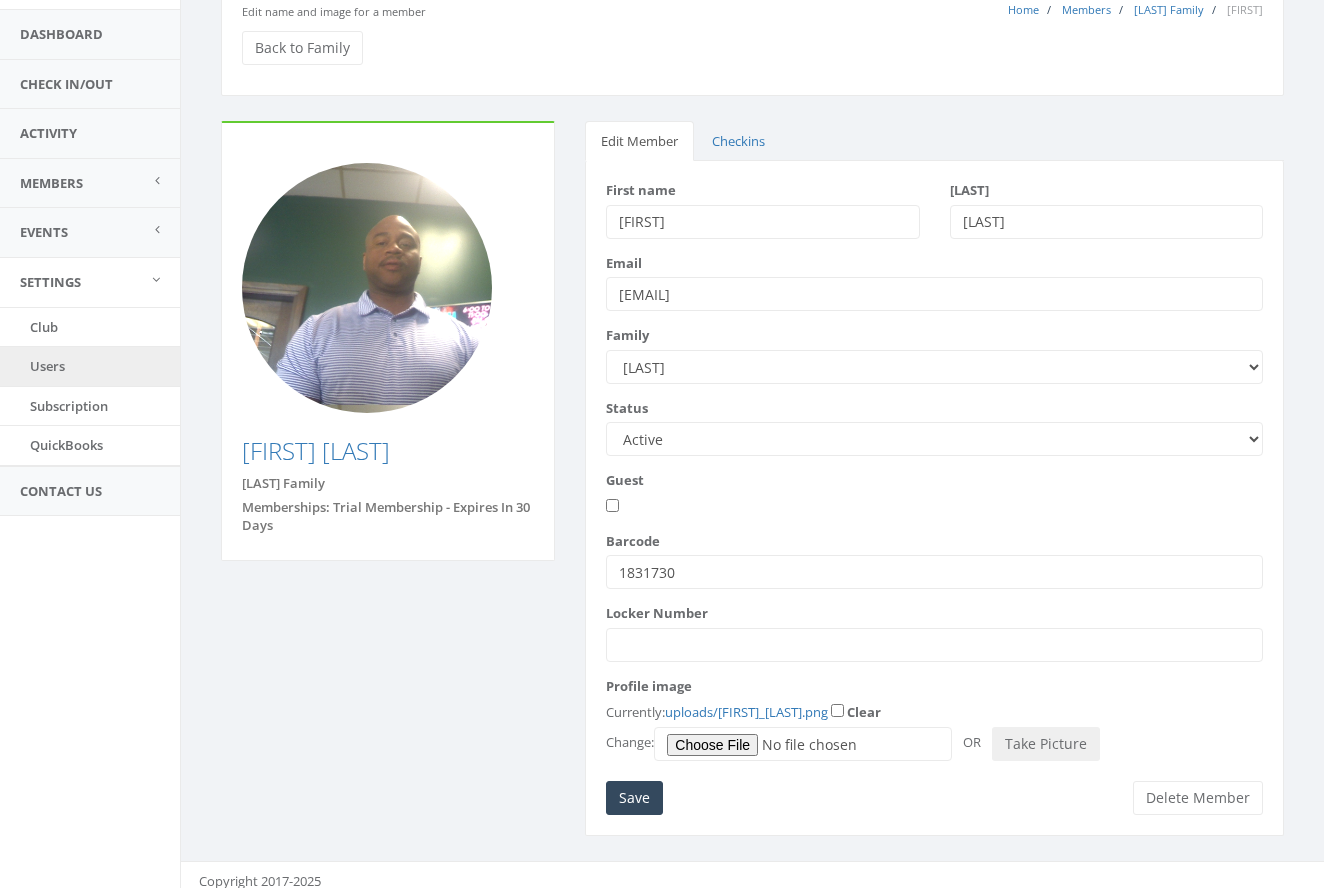 click on "Users" at bounding box center (90, 366) 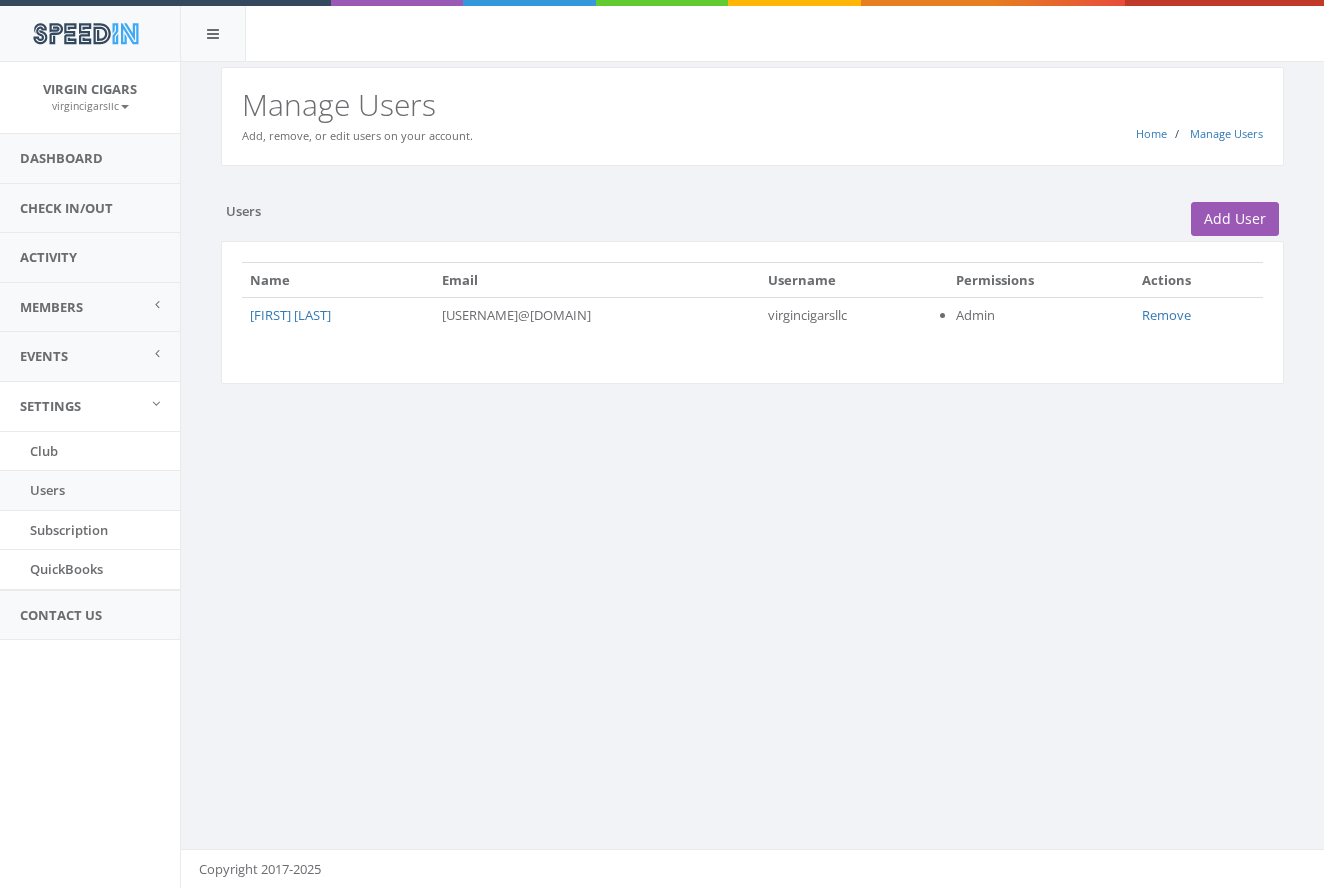 scroll, scrollTop: 0, scrollLeft: 0, axis: both 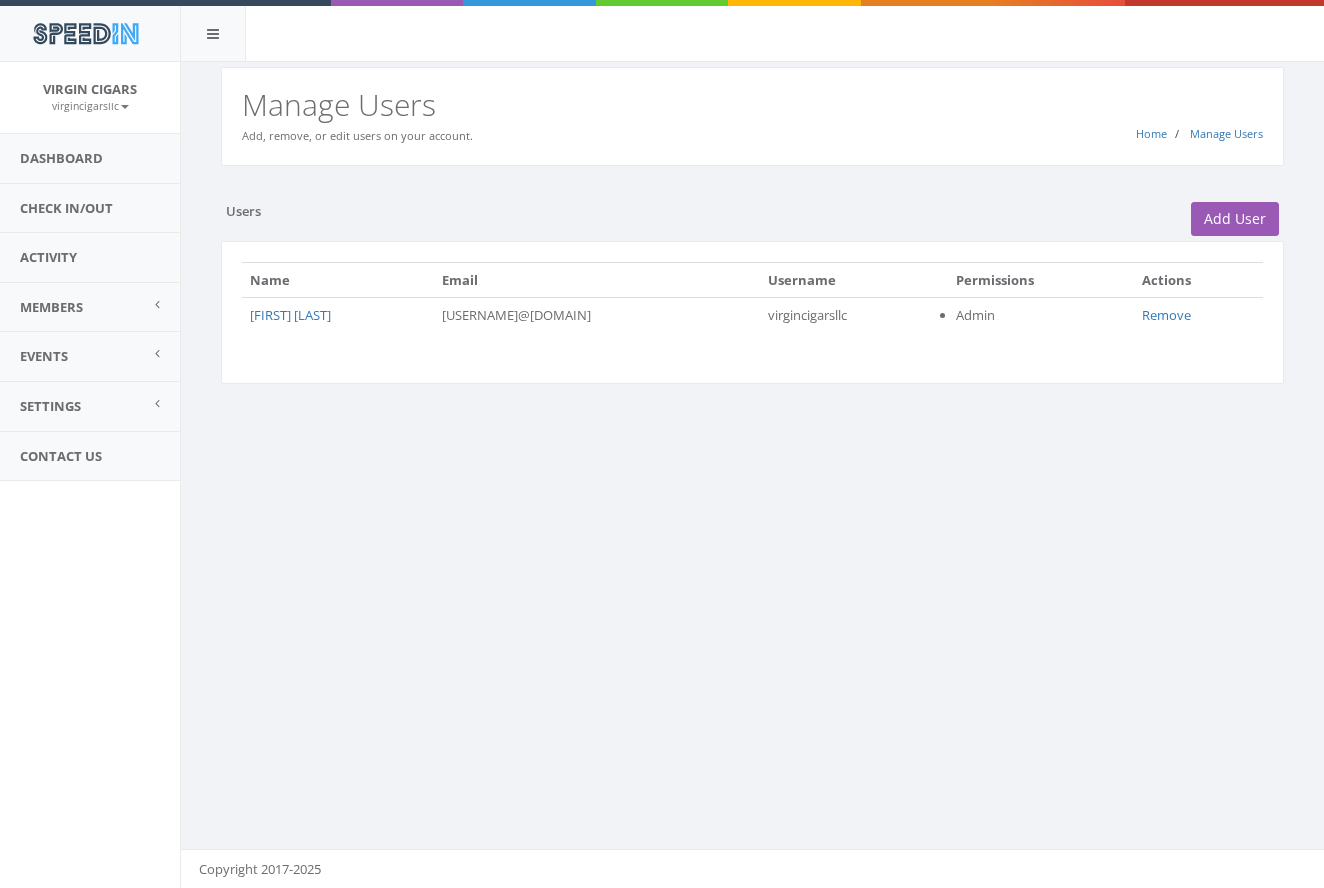 click at bounding box center [125, 107] 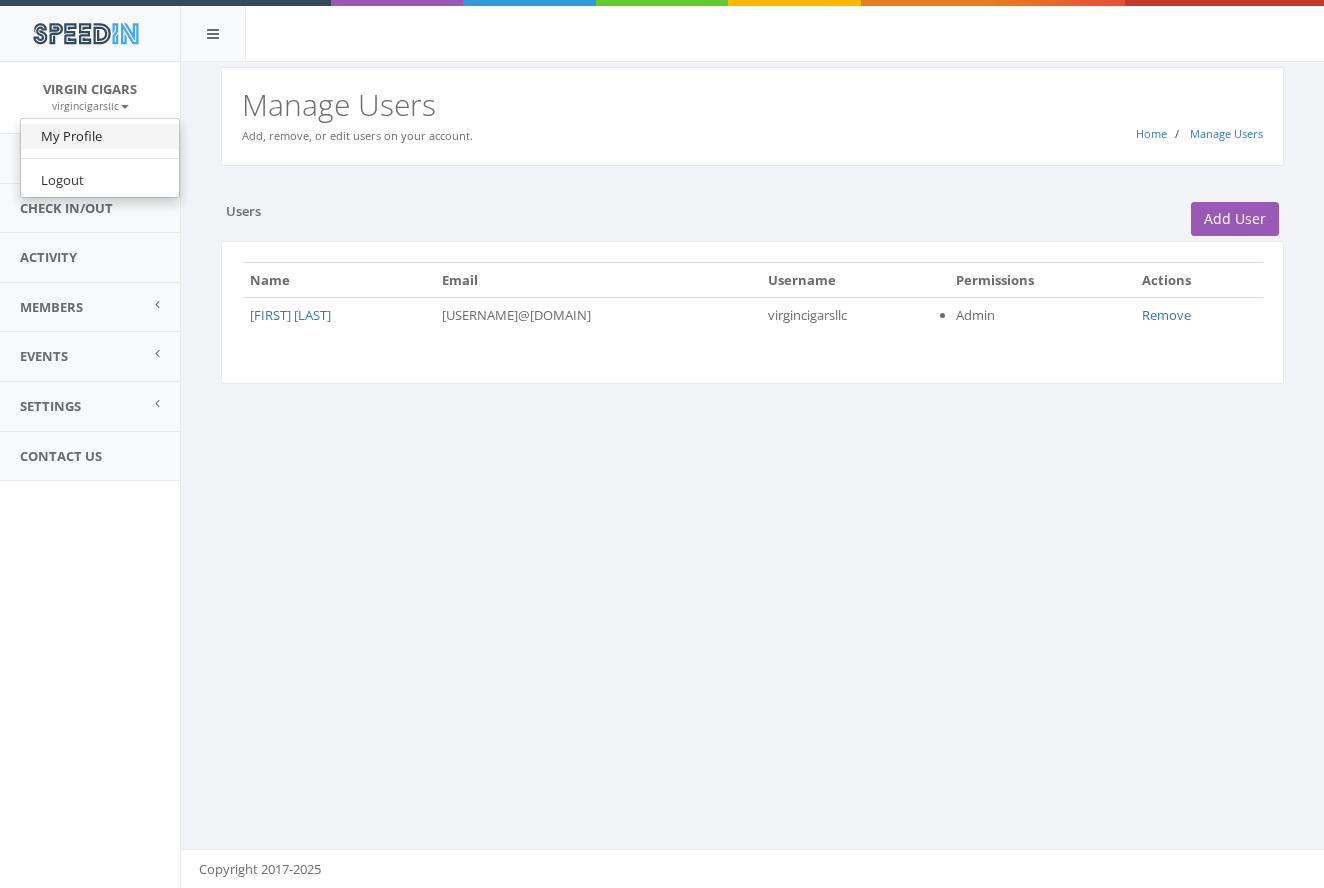 click on "My Profile" at bounding box center [100, 136] 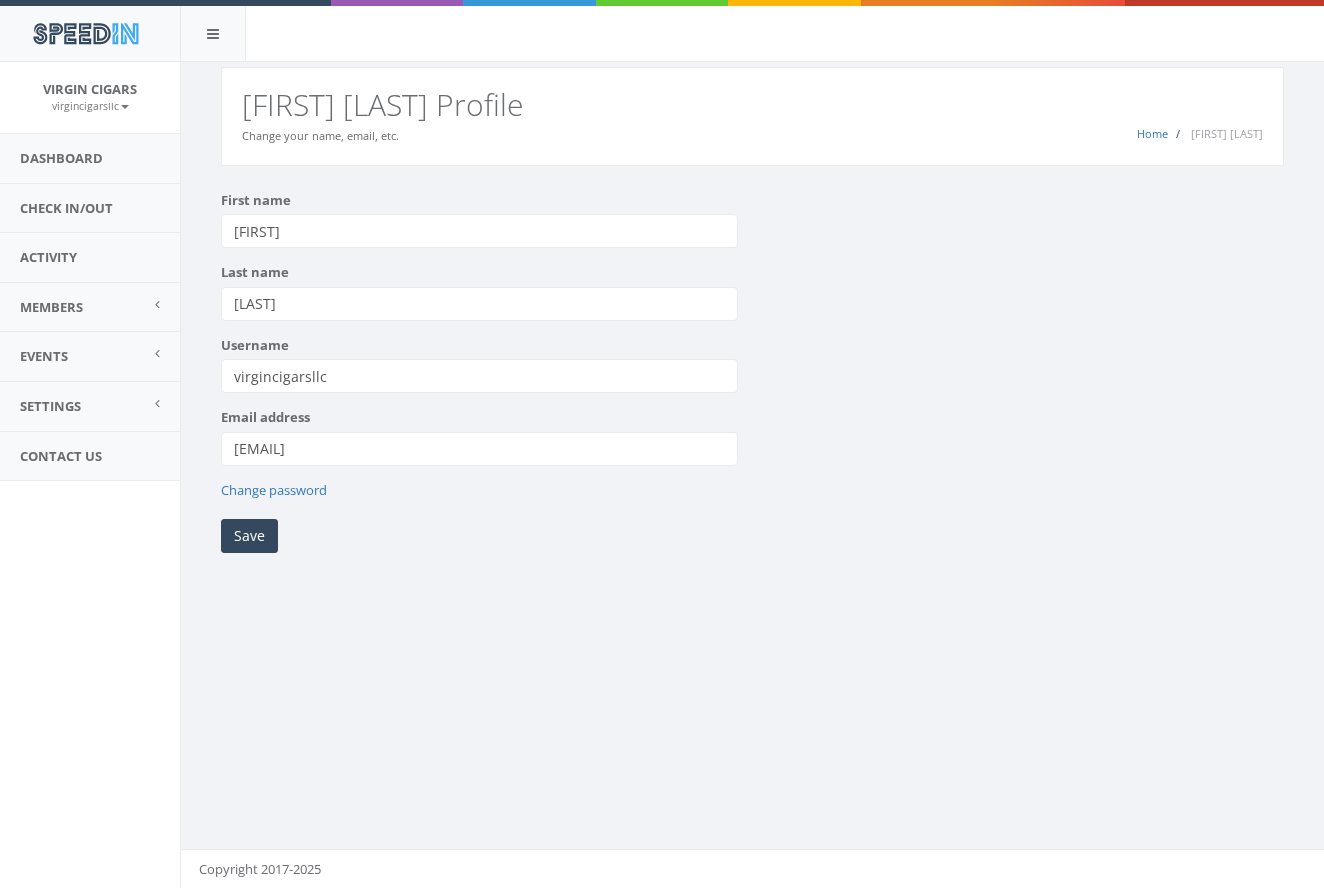 scroll, scrollTop: 0, scrollLeft: 0, axis: both 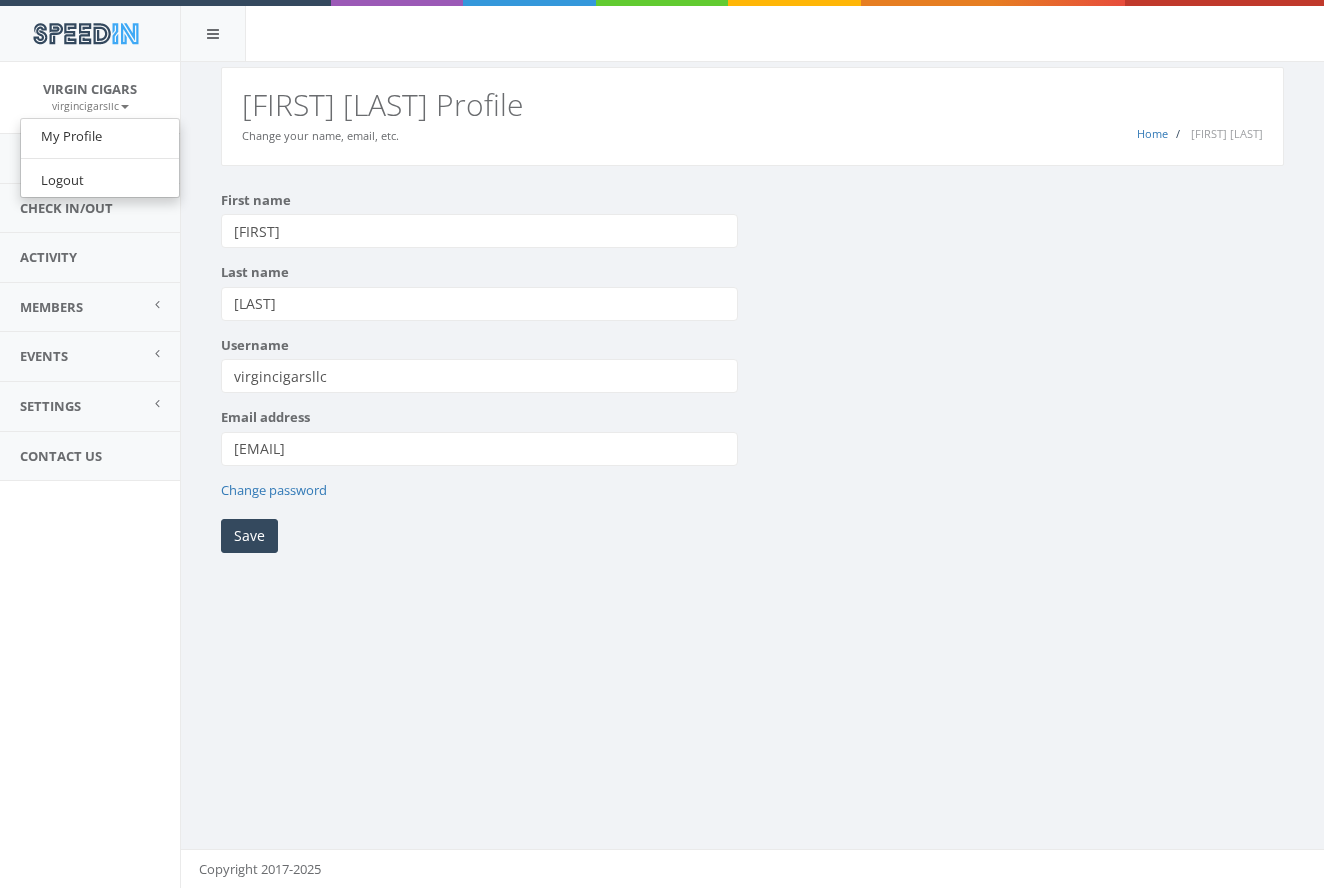 click on "Home
[FIRST] [LAST]
[FIRST] [LAST] Profile
Change your name, email, etc.
First name
[FIRST]
Last name
[LAST]
Username
virgincigarsllc
Save" at bounding box center (752, 475) 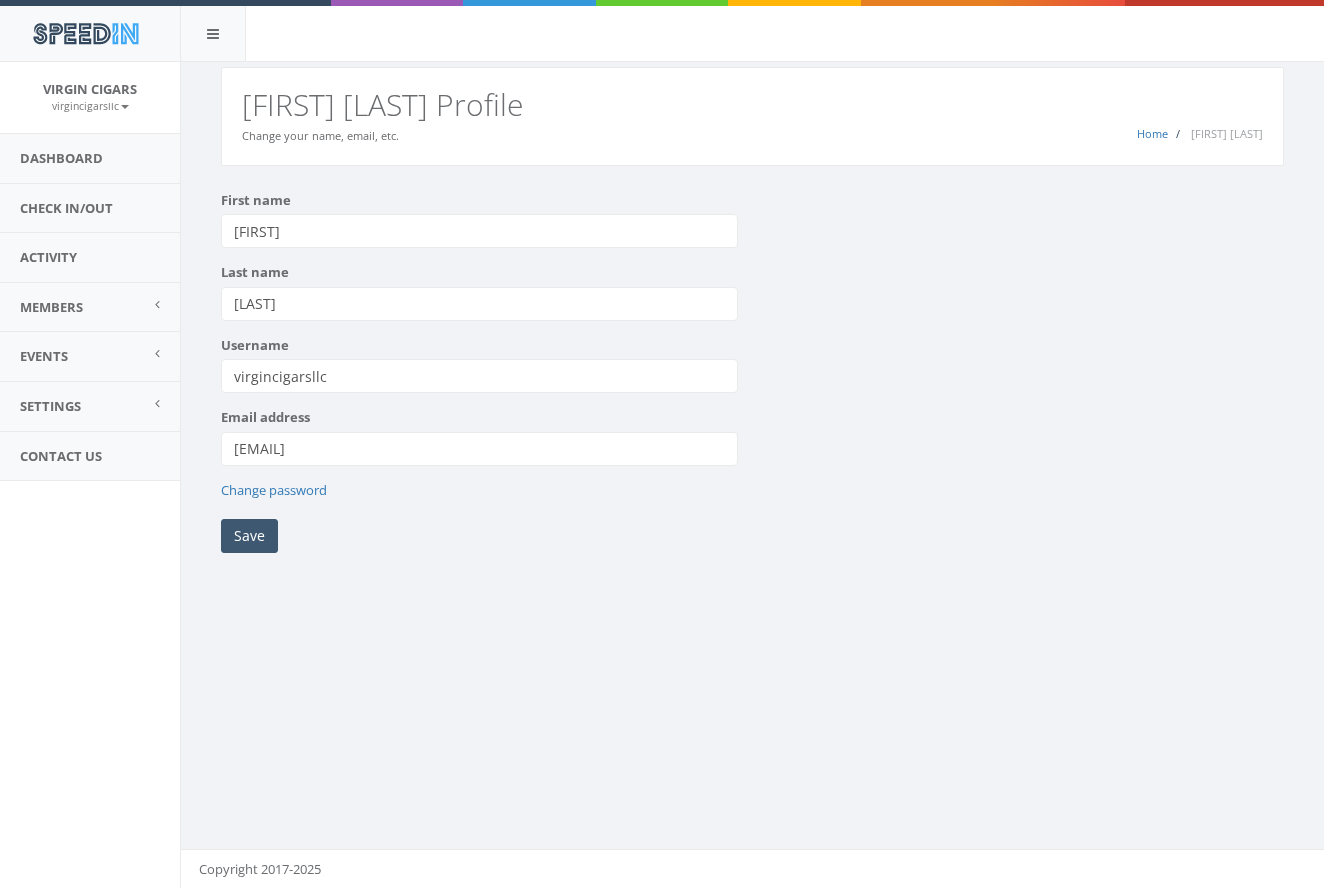 click on "Save" at bounding box center [249, 536] 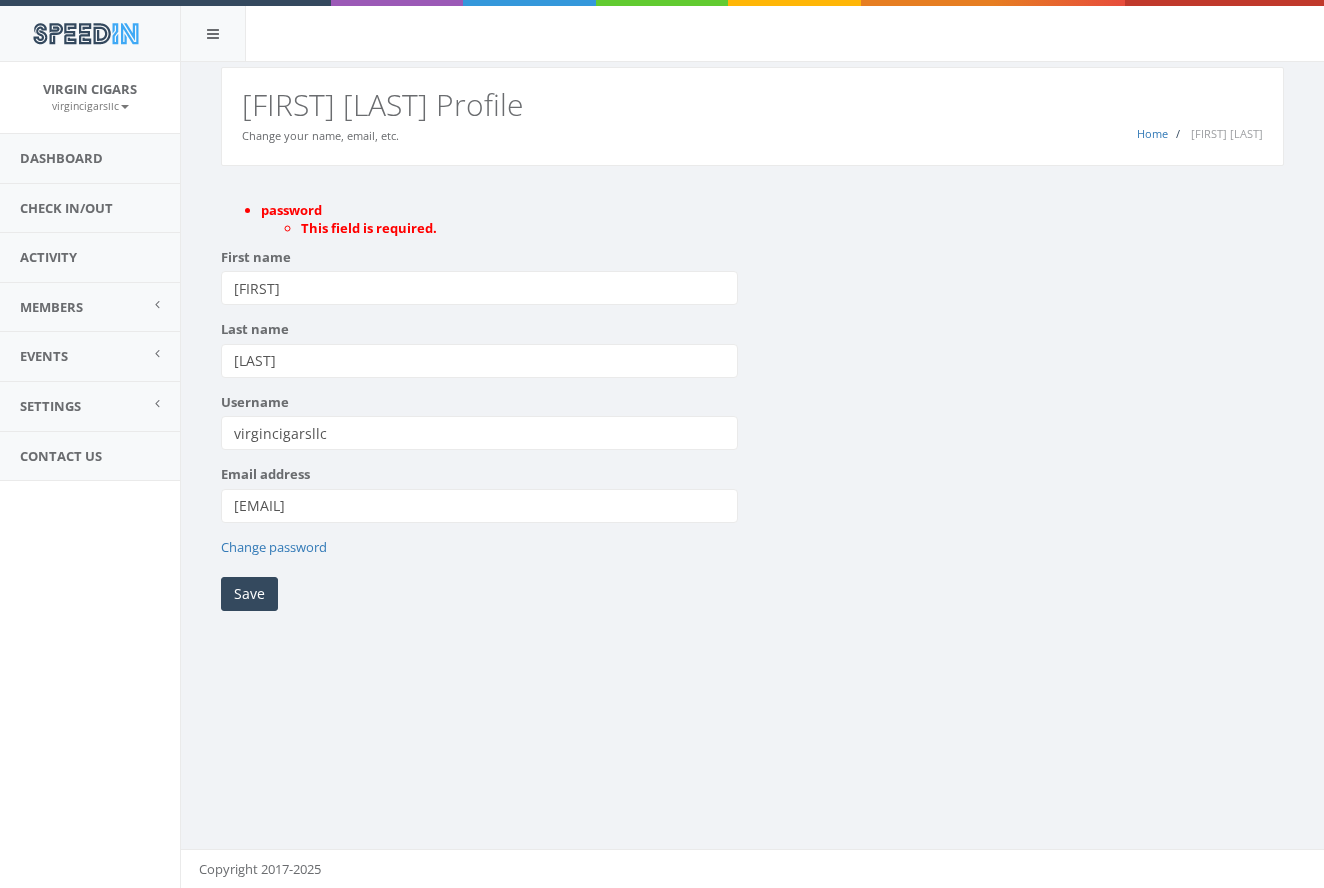 scroll, scrollTop: 0, scrollLeft: 0, axis: both 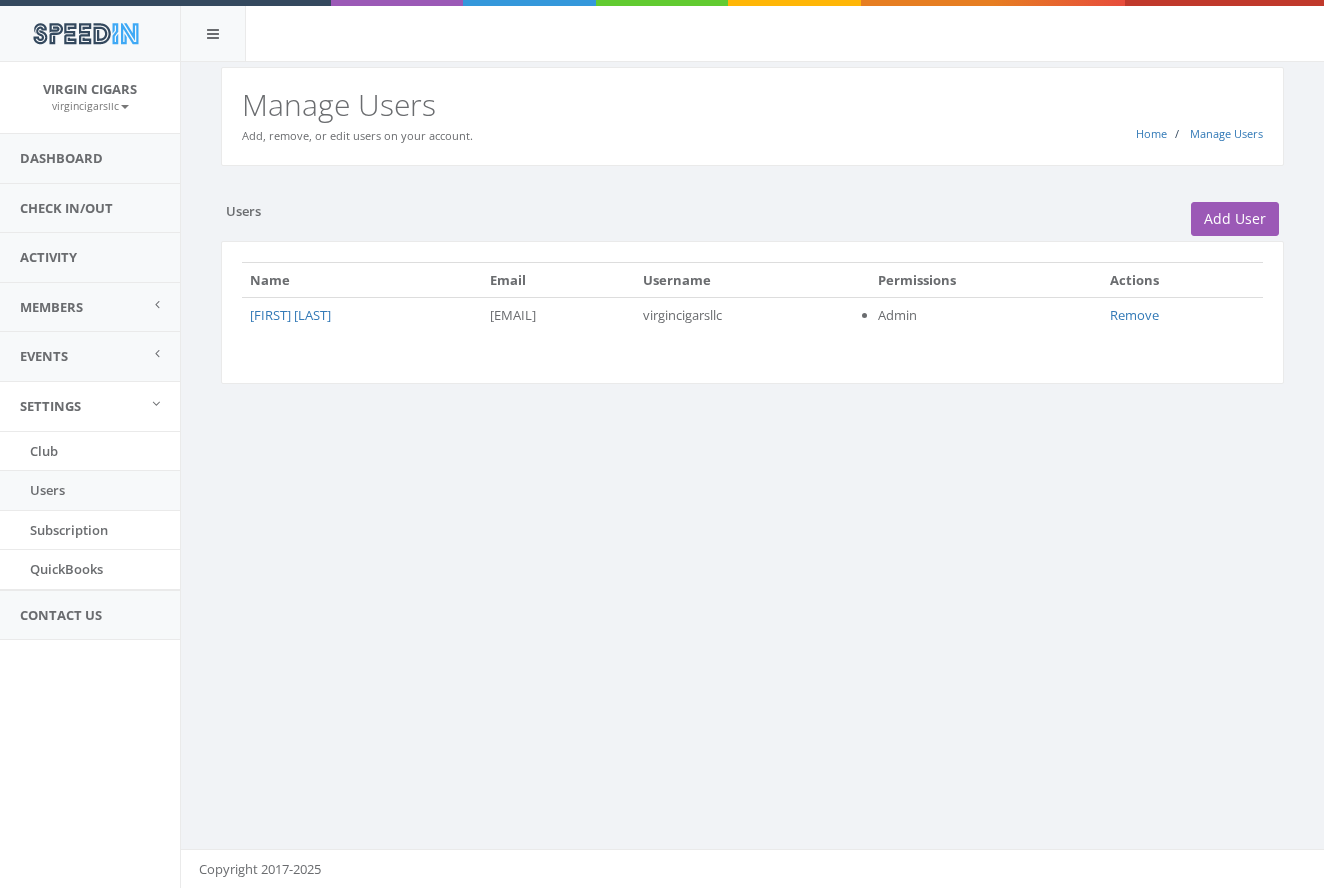 click on "Users
Add User
Name
Email
Username
Permissions
Actions
John Gilmore
jgilmoresnr@gmail.com
virgincigarsllc Admin Remove" at bounding box center (752, 307) 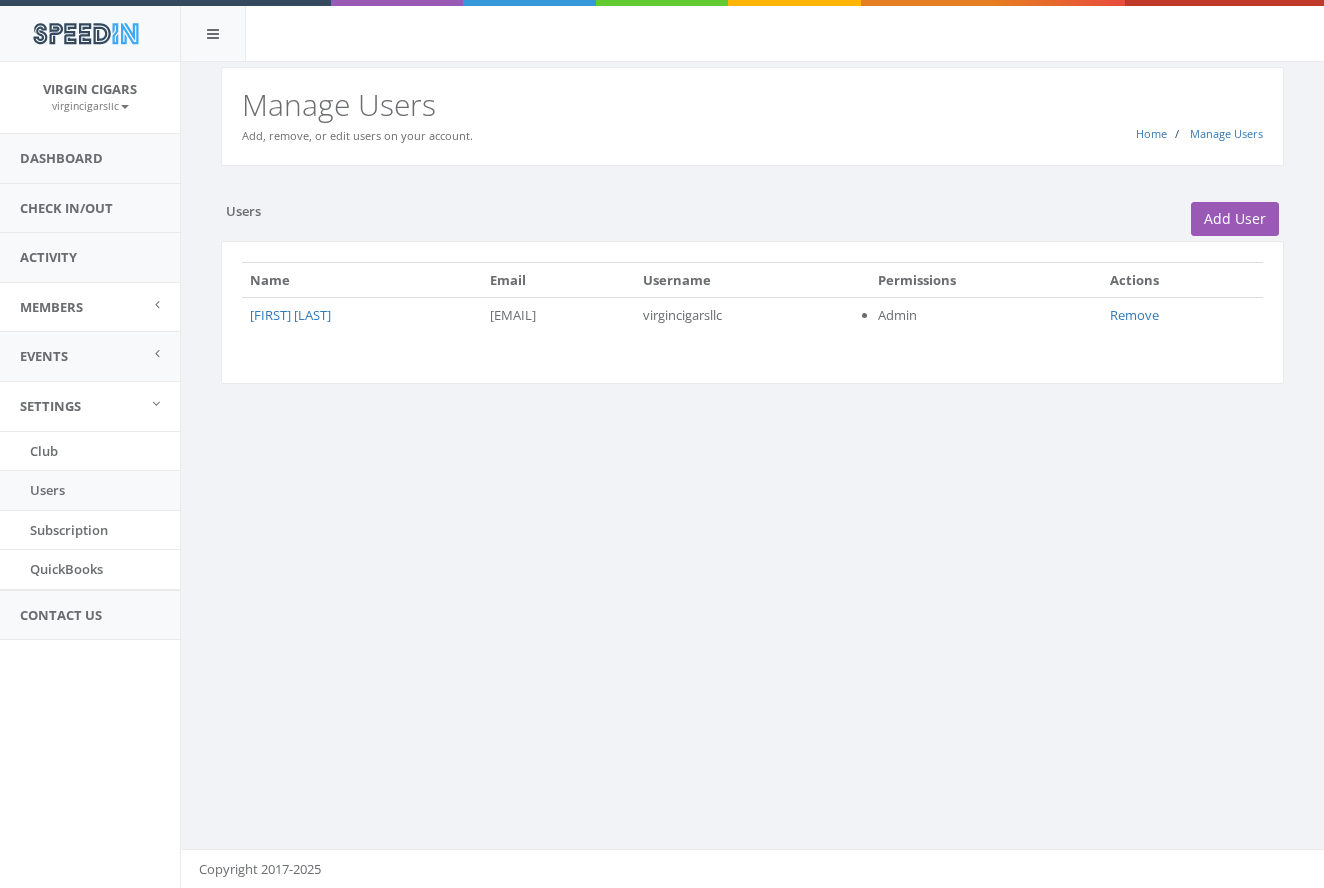 click on "Members" at bounding box center (90, 307) 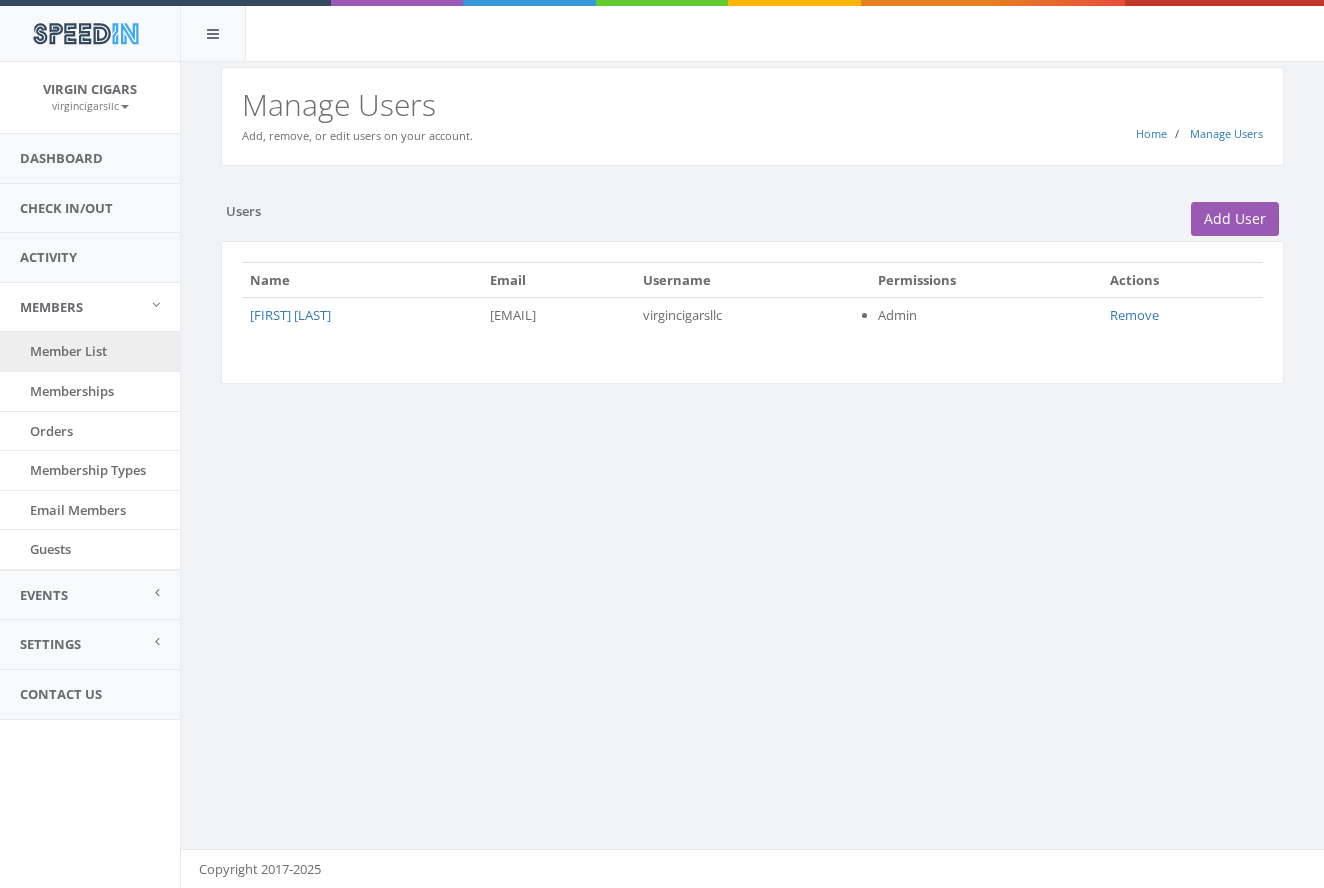 click on "Member List" at bounding box center [90, 351] 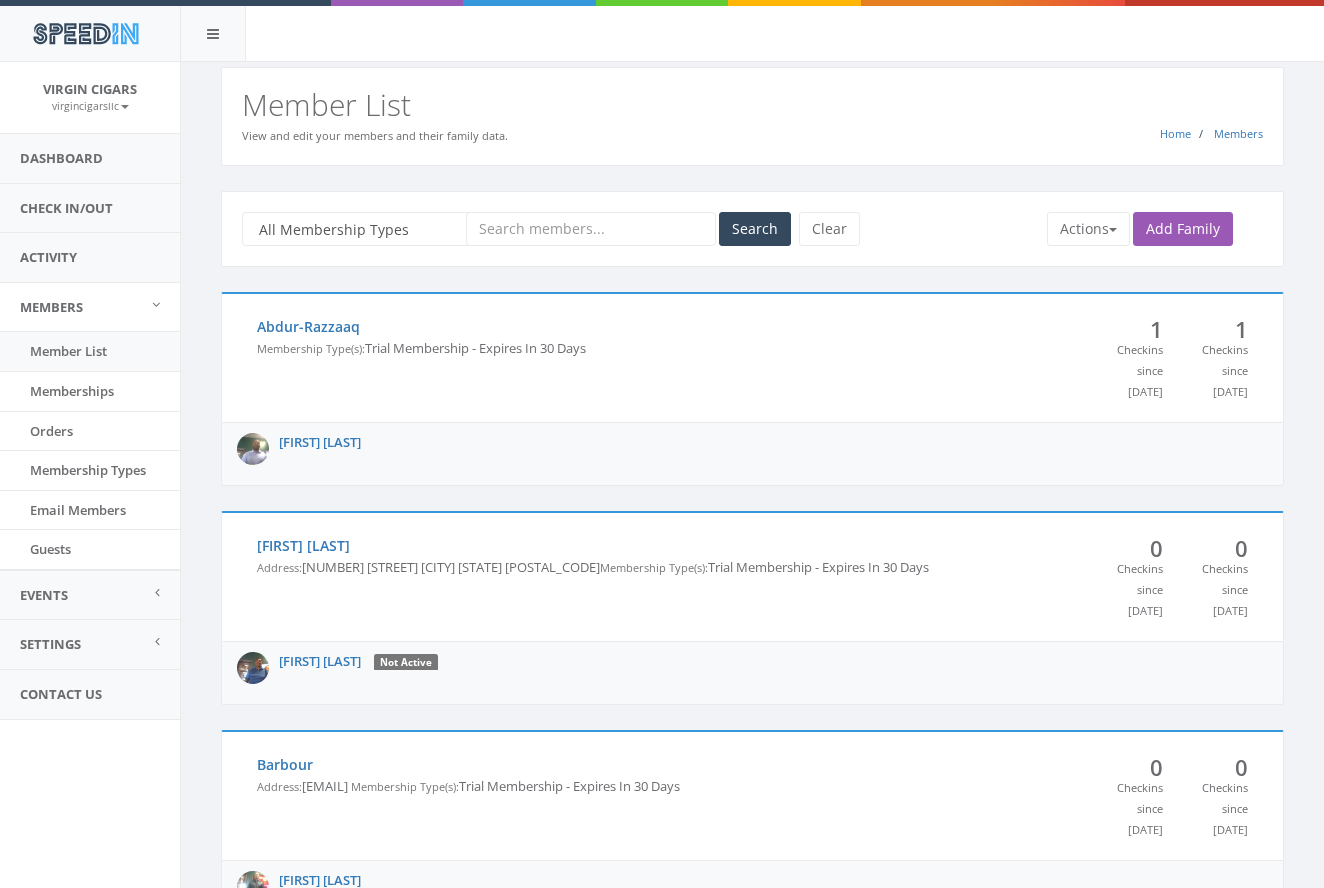 scroll, scrollTop: 0, scrollLeft: 0, axis: both 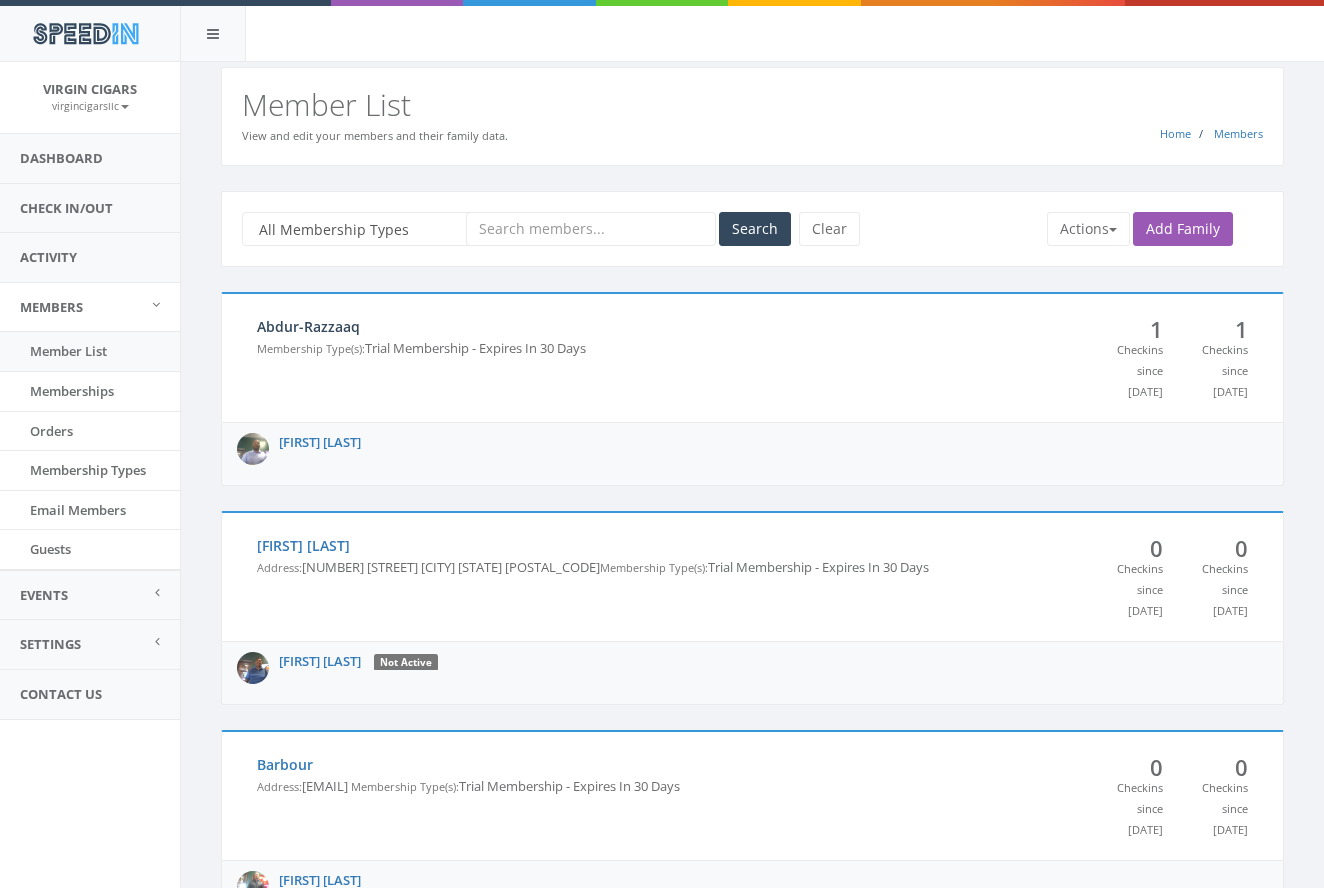 click on "Abdur-Razzaaq" at bounding box center [308, 326] 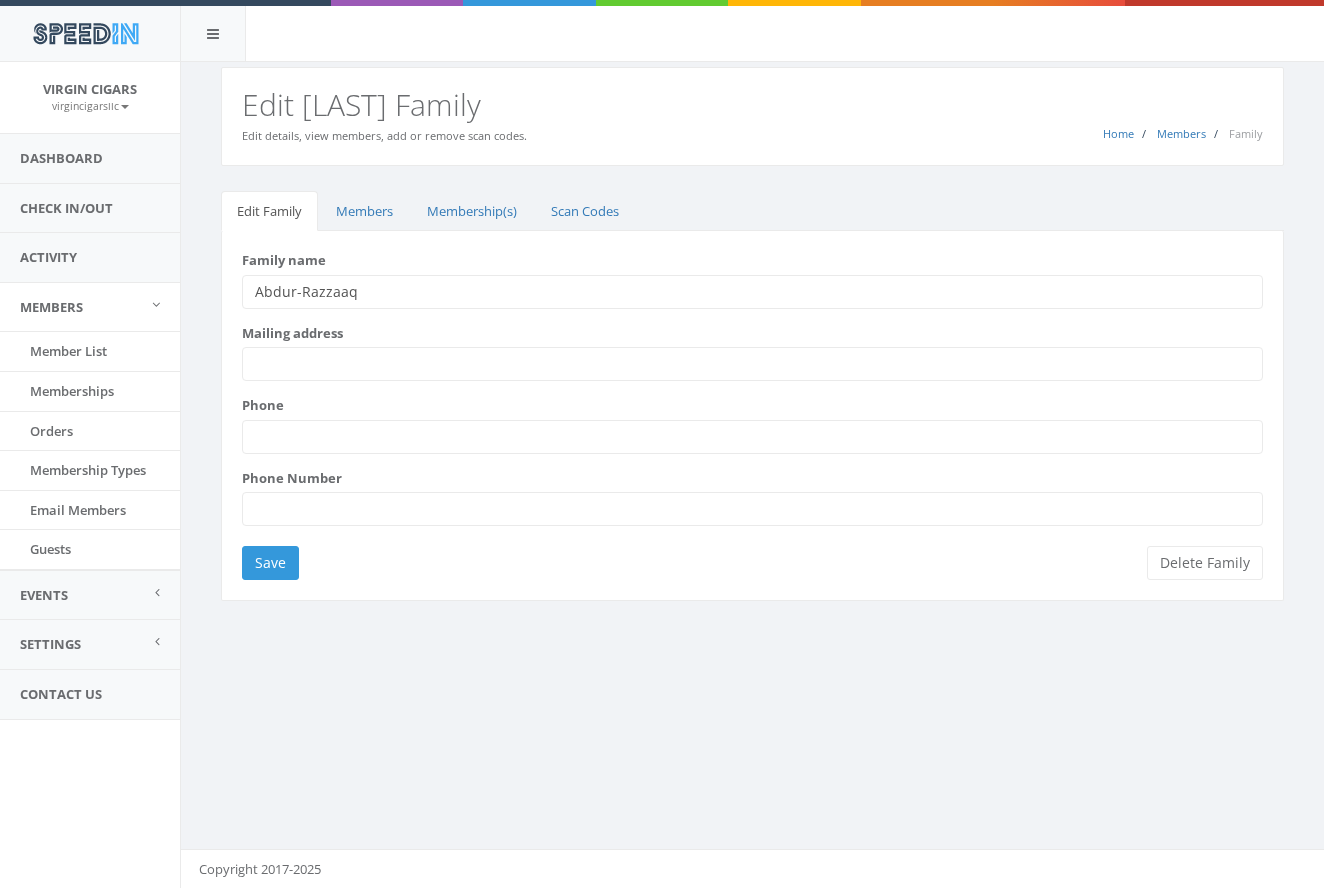 scroll, scrollTop: 0, scrollLeft: 0, axis: both 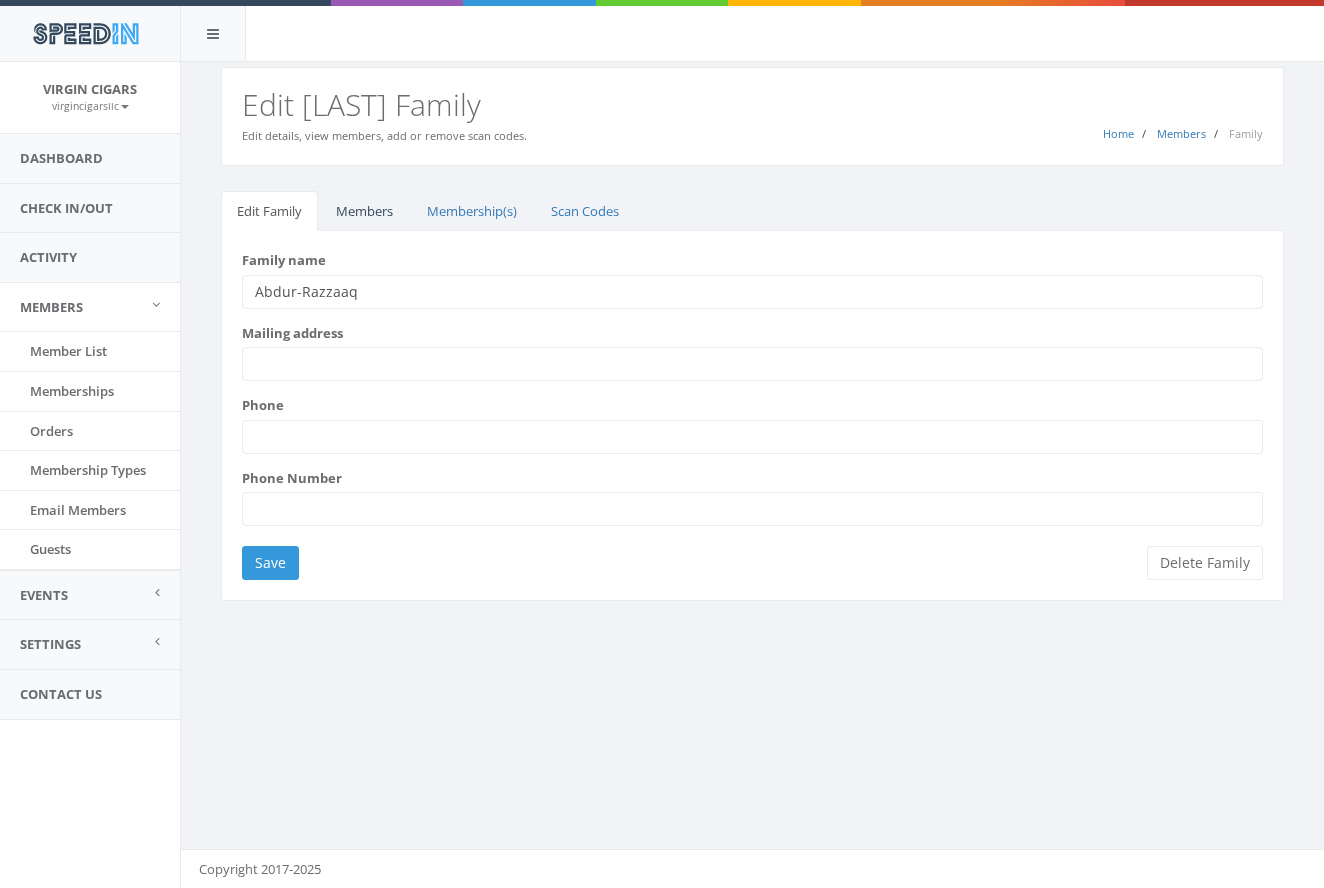 click on "Members" at bounding box center [364, 211] 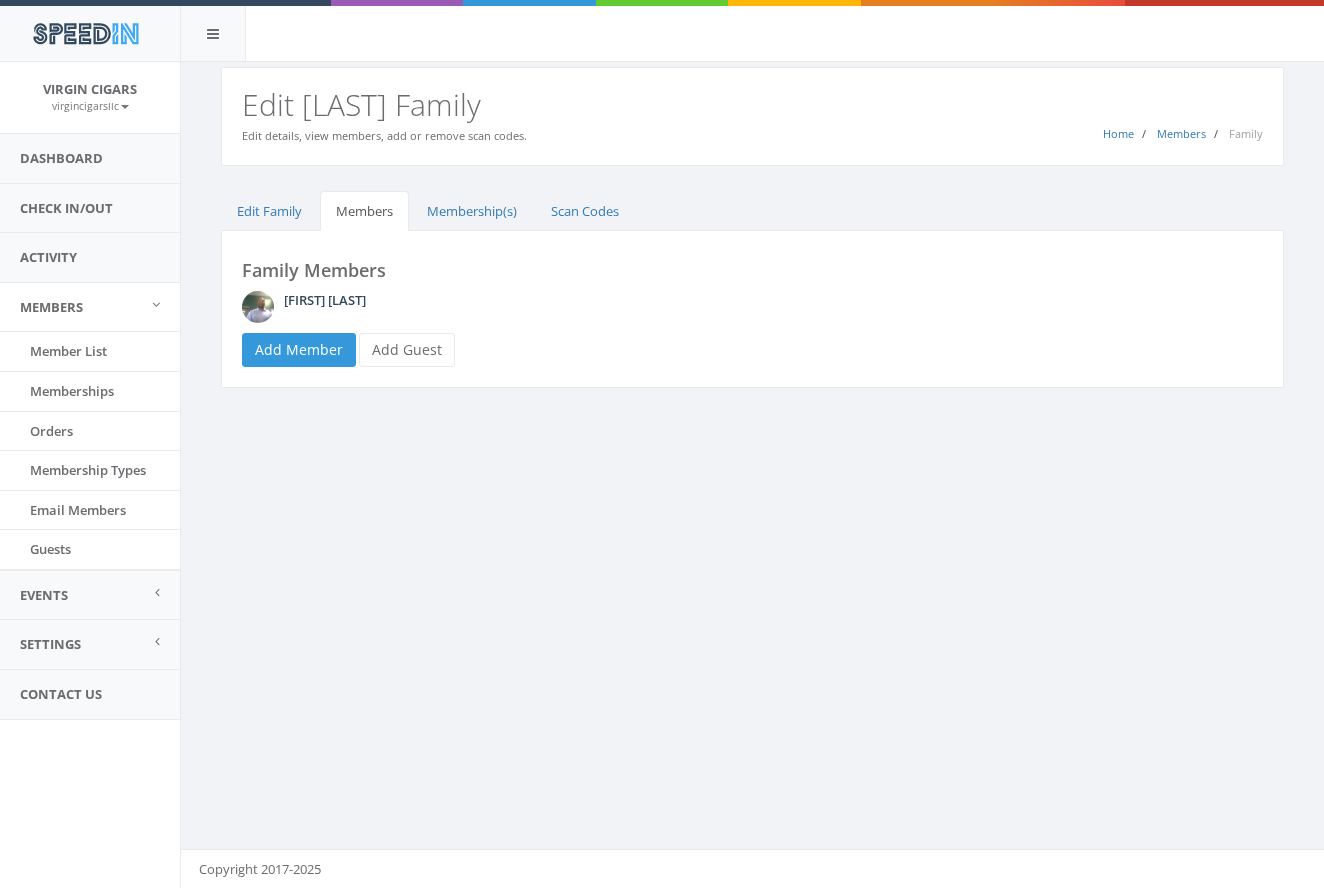 click on "[FIRST] [LAST]" at bounding box center [325, 300] 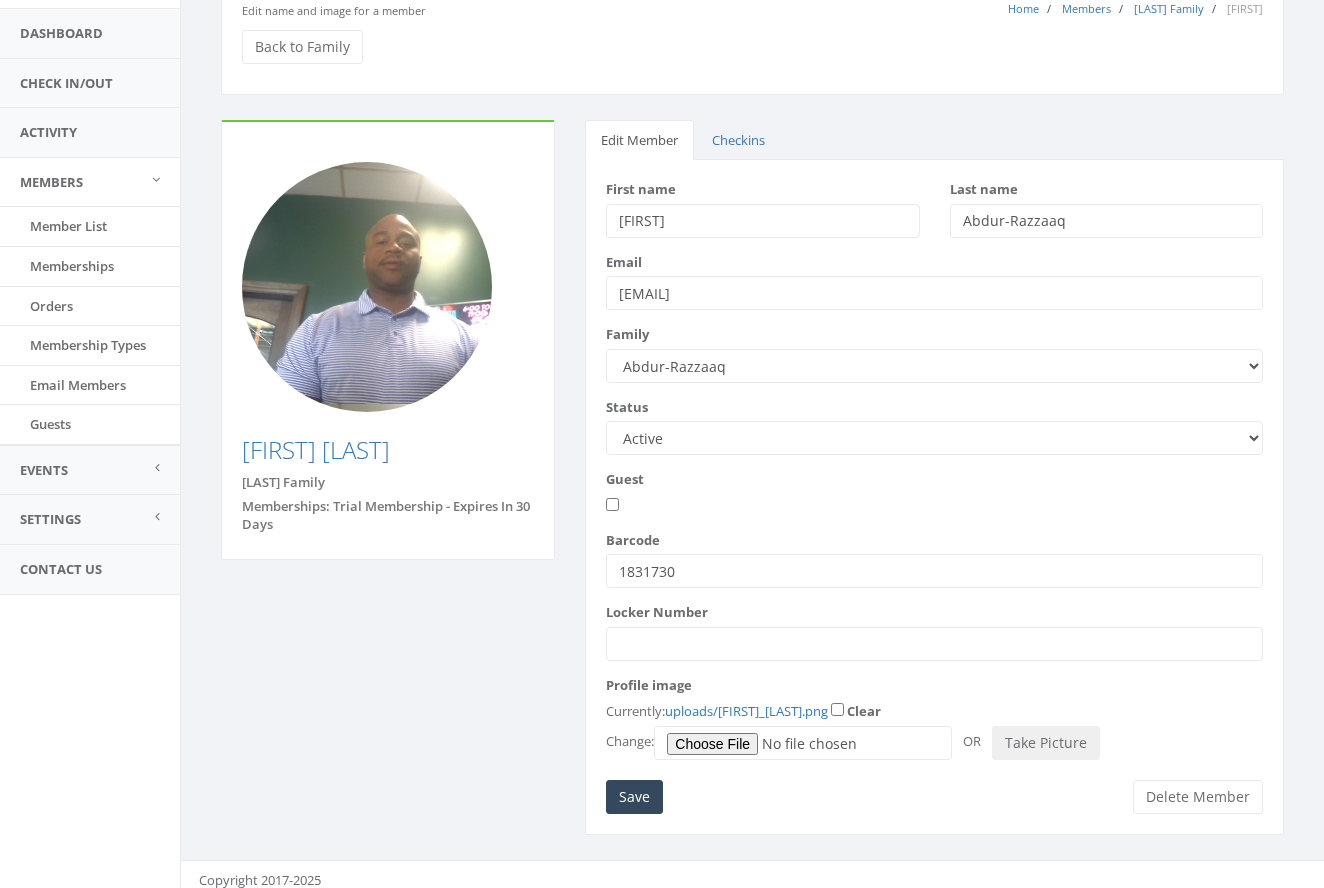 scroll, scrollTop: 124, scrollLeft: 0, axis: vertical 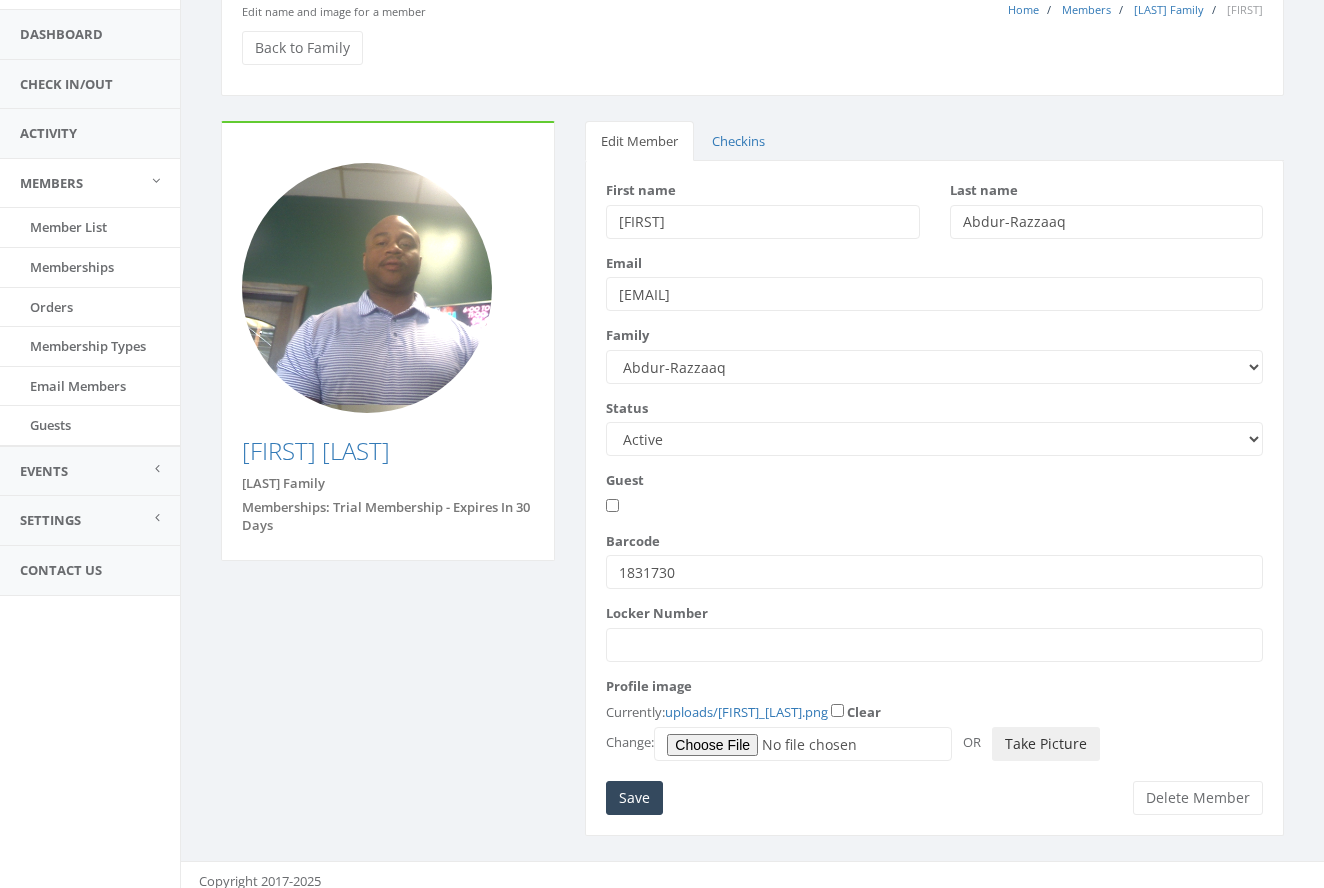 click on "Take Picture" at bounding box center (1046, 744) 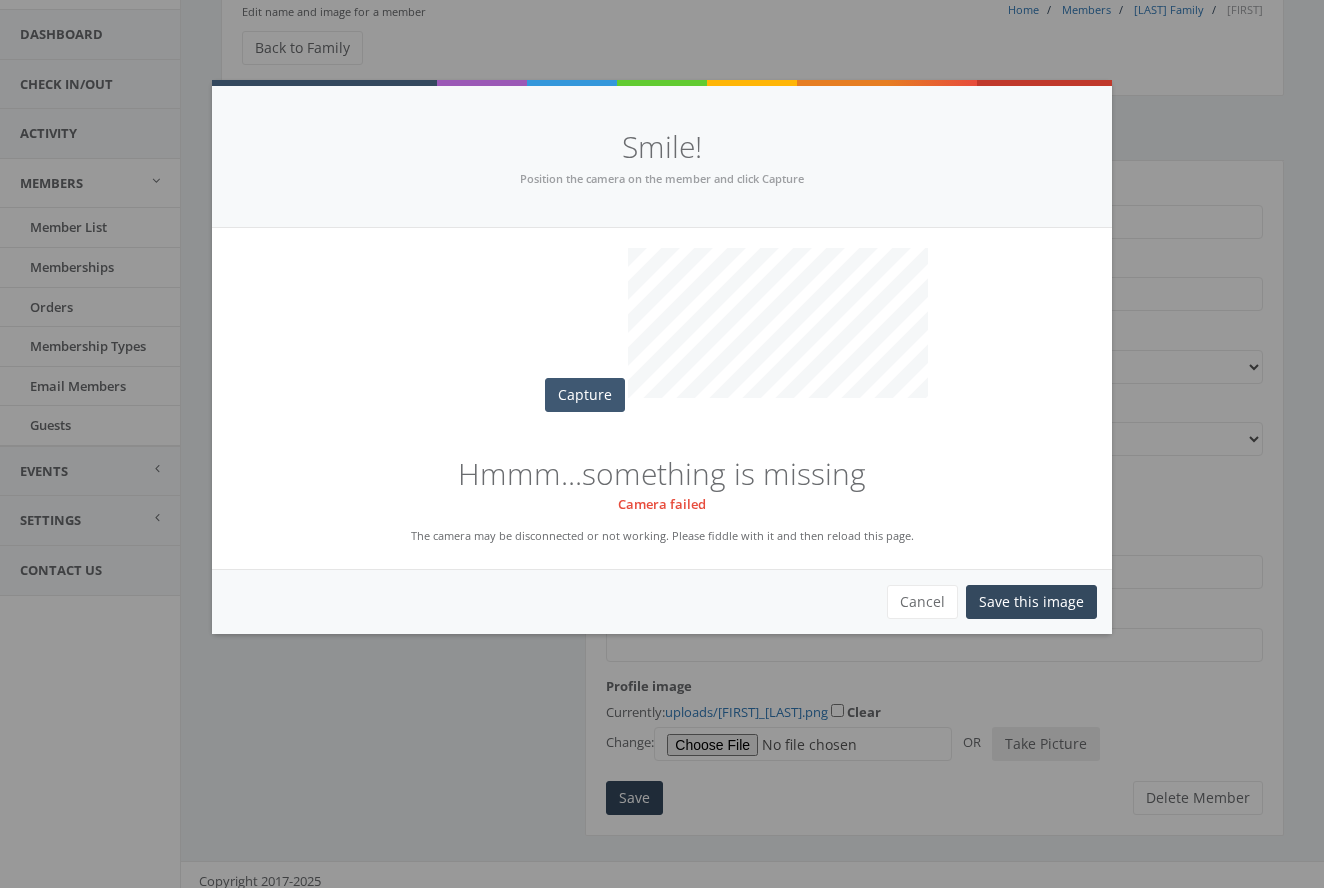 click on "Capture" at bounding box center [585, 395] 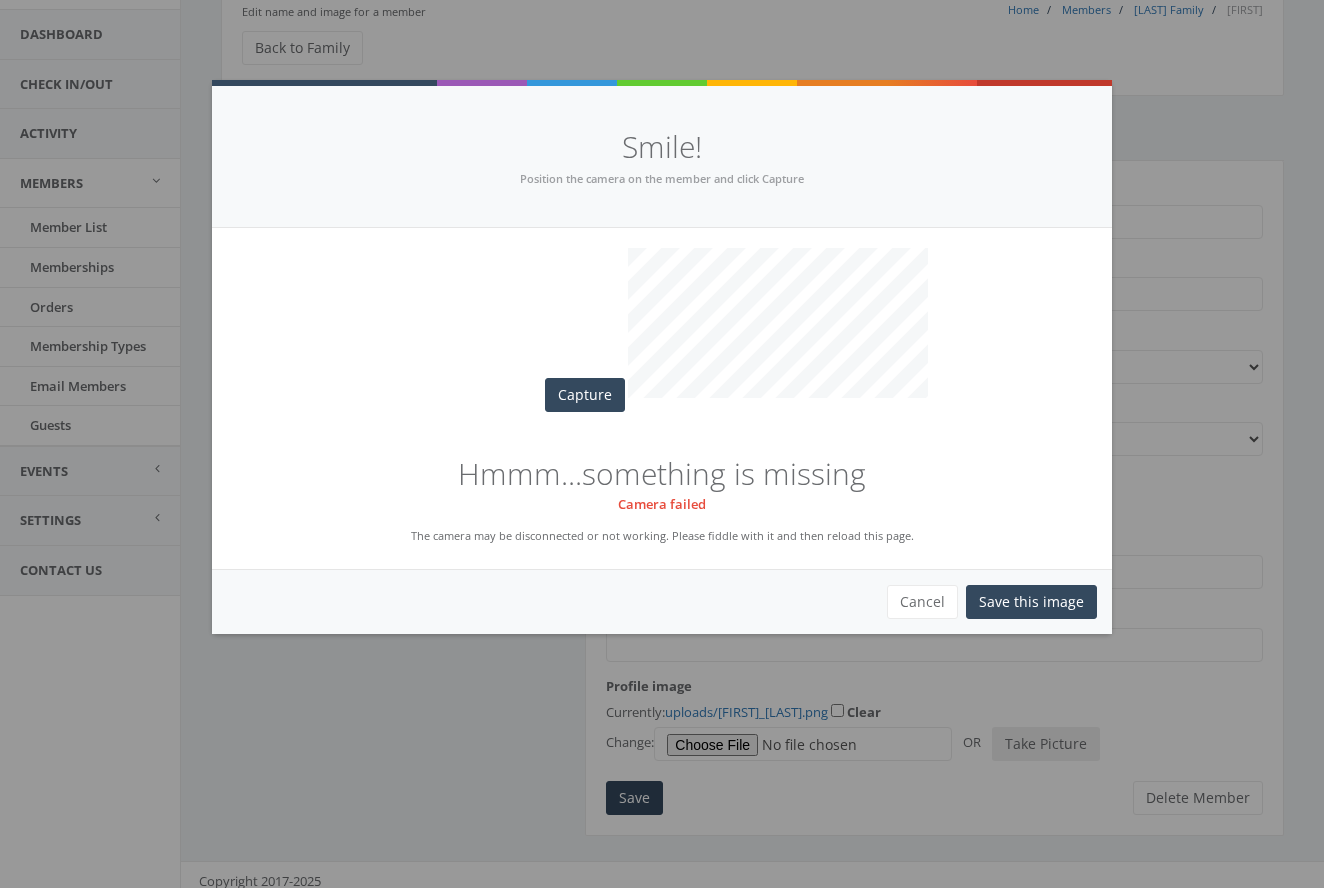 click on "Cancel" at bounding box center [922, 602] 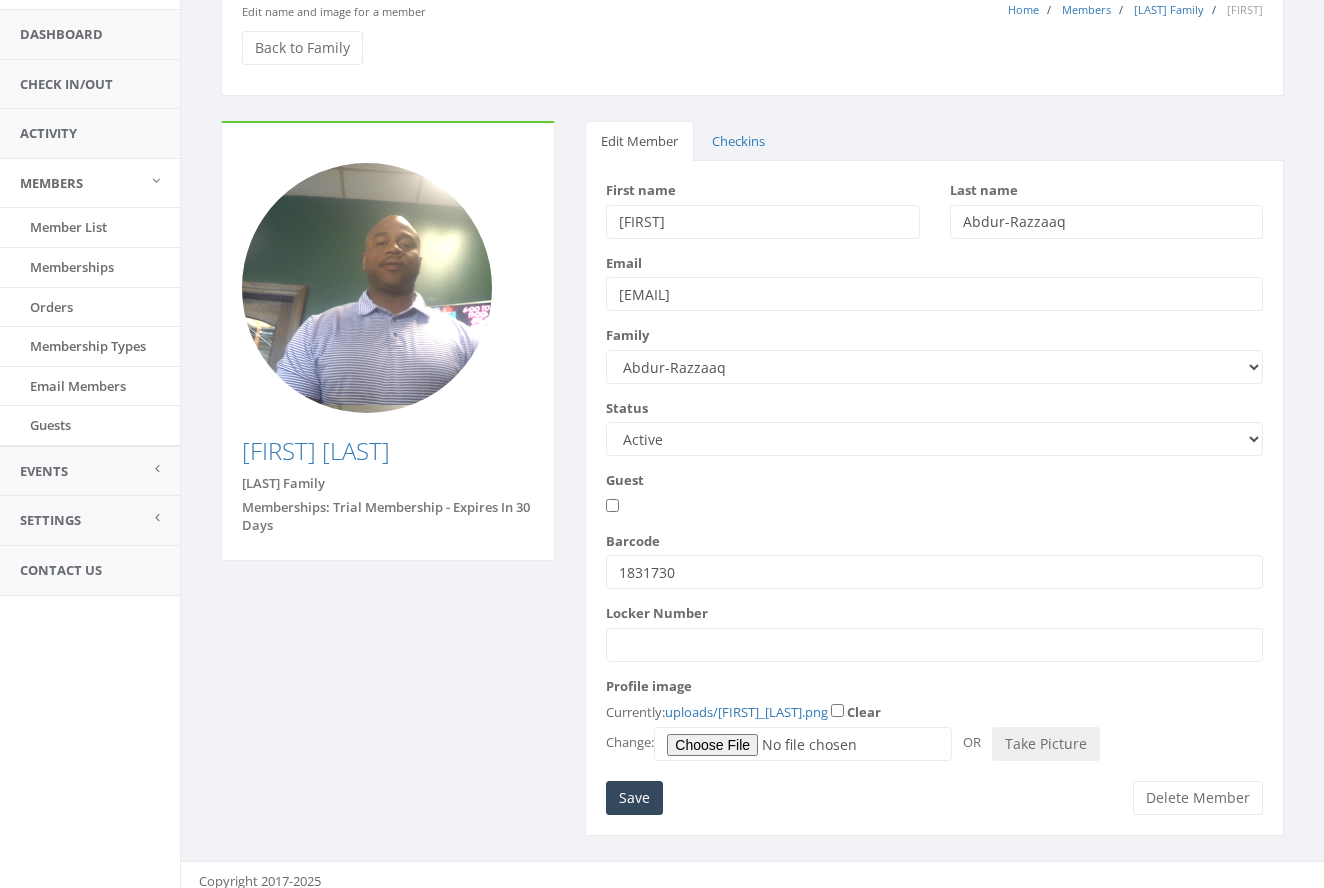 click on "Profile image" at bounding box center [803, 744] 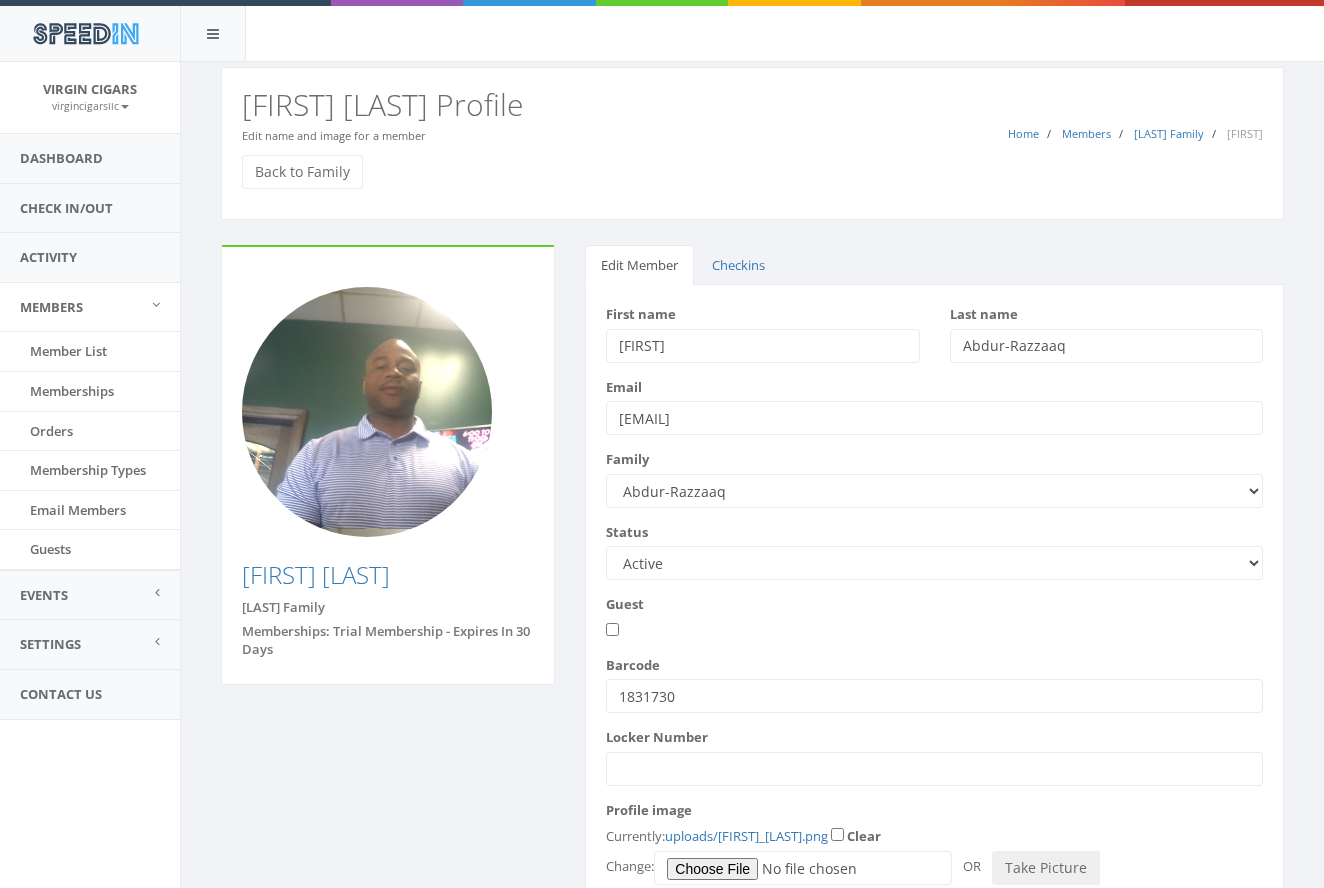 scroll, scrollTop: 0, scrollLeft: 0, axis: both 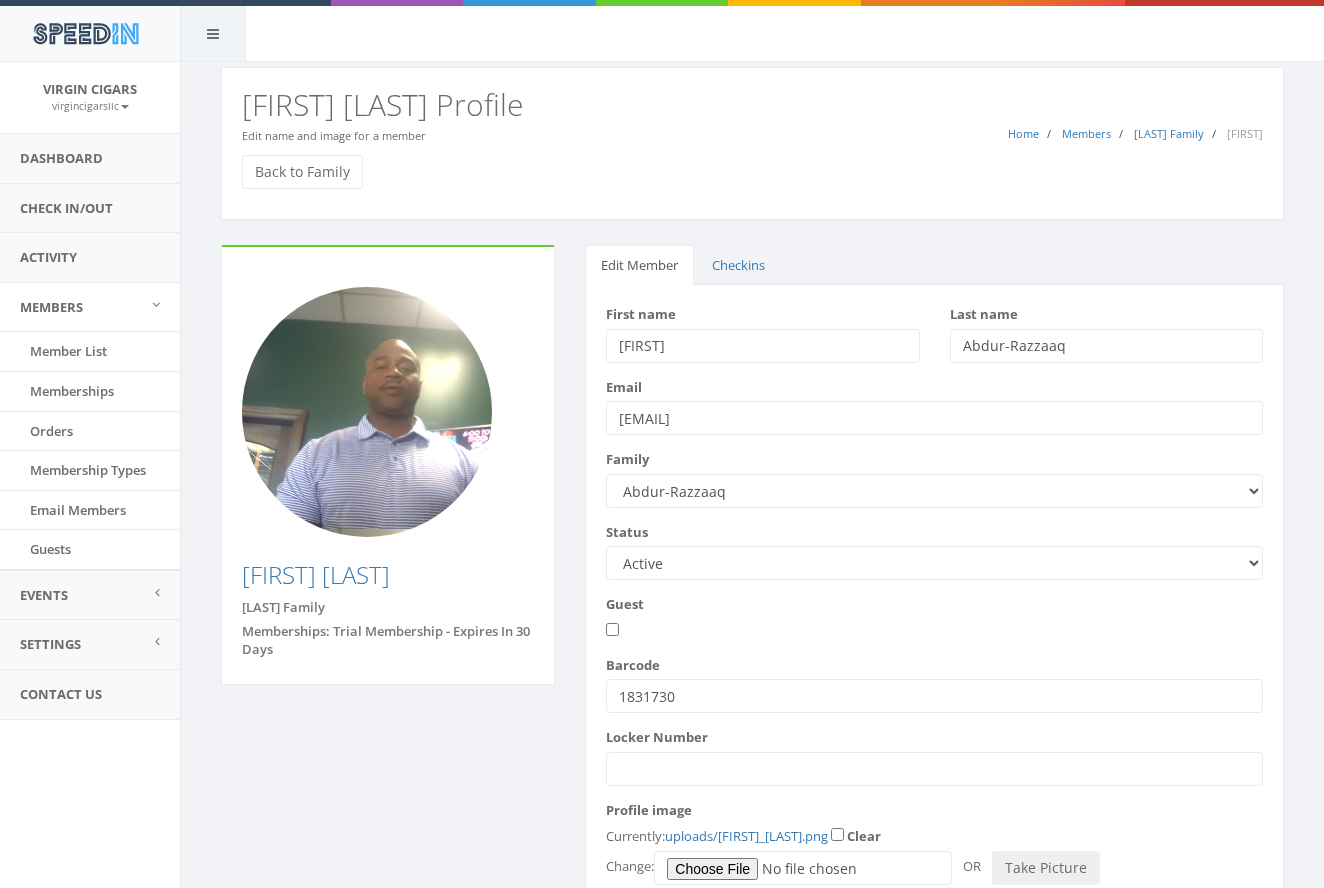 click at bounding box center (213, 34) 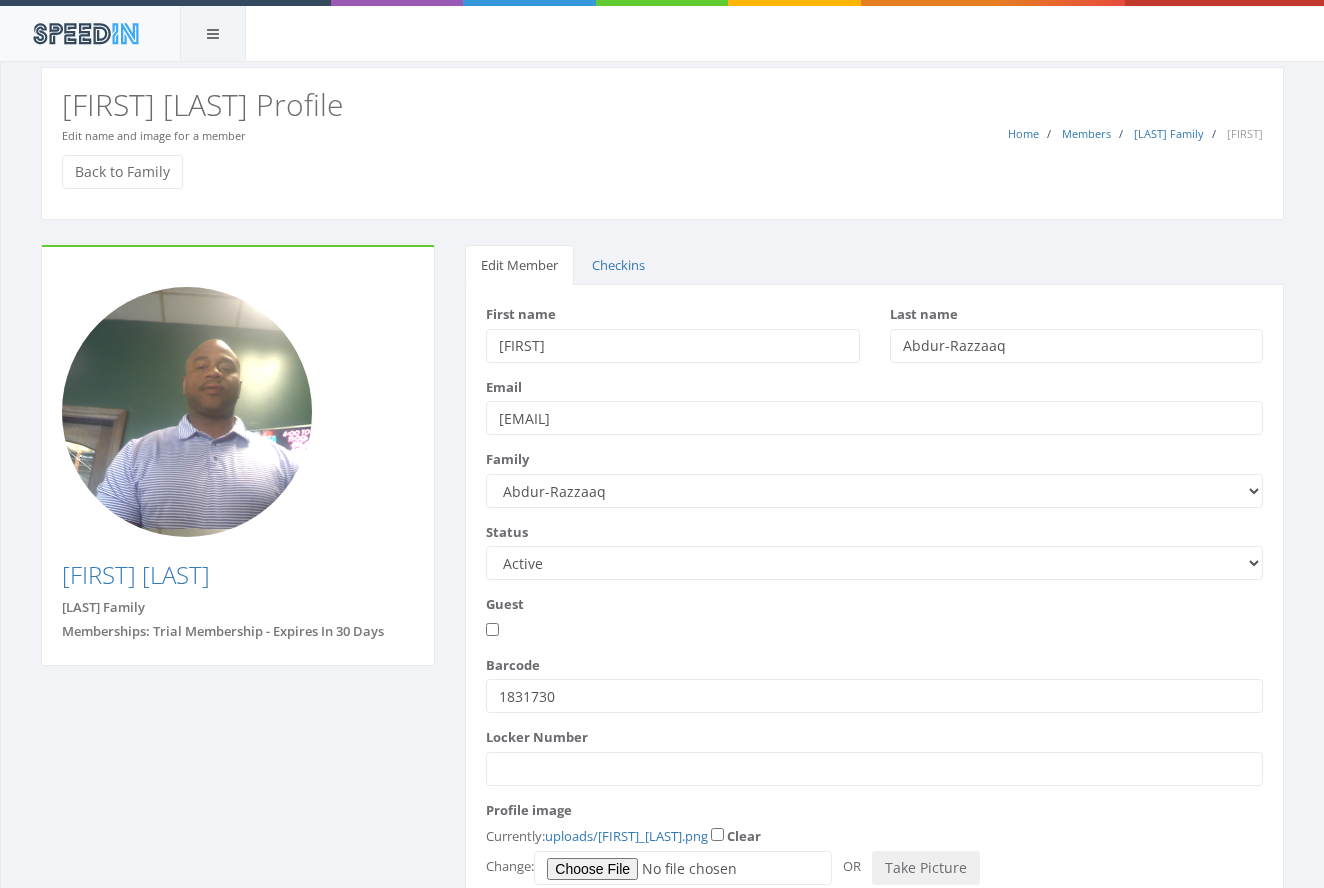 click at bounding box center (213, 33) 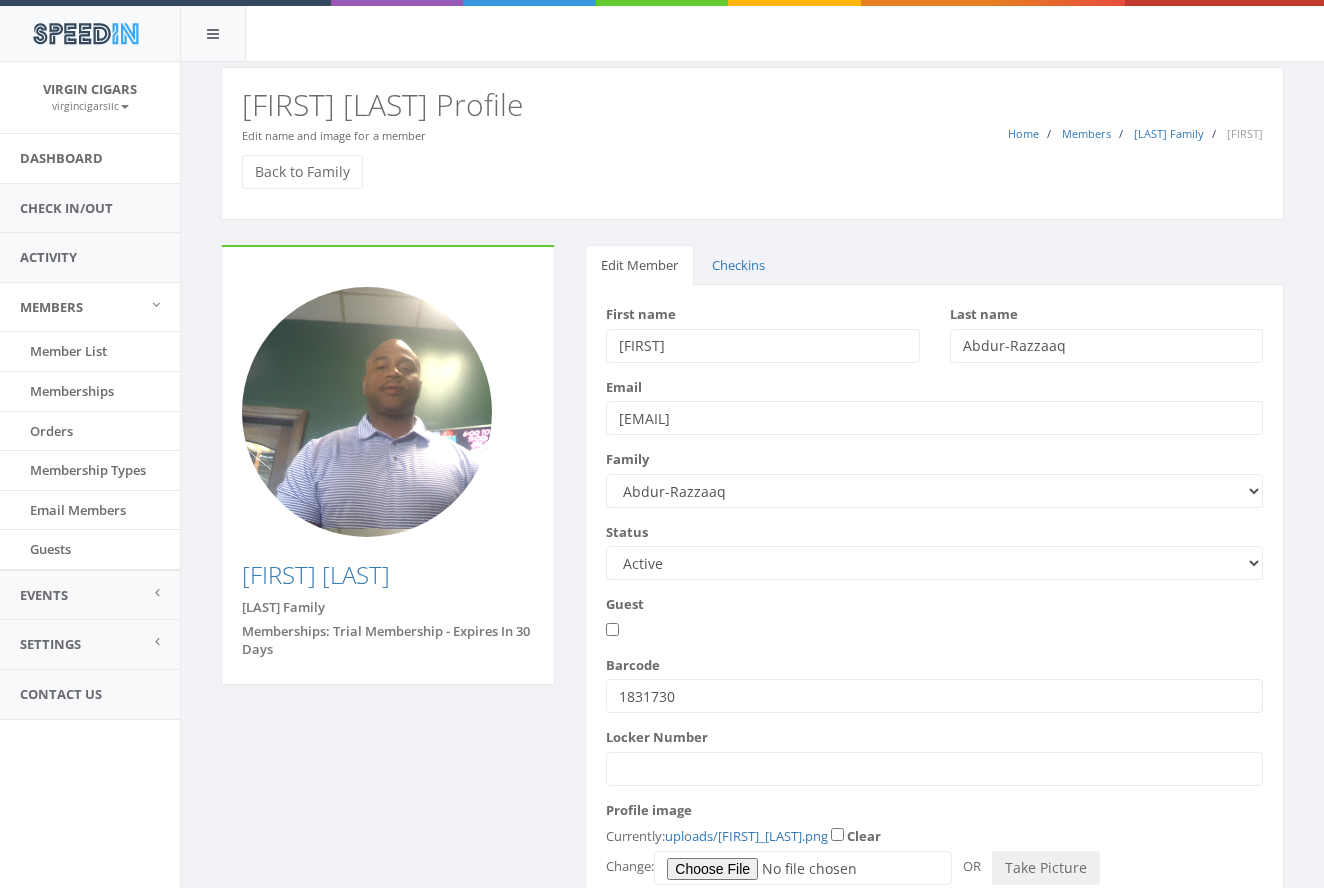 click on "Dashboard" at bounding box center (90, 158) 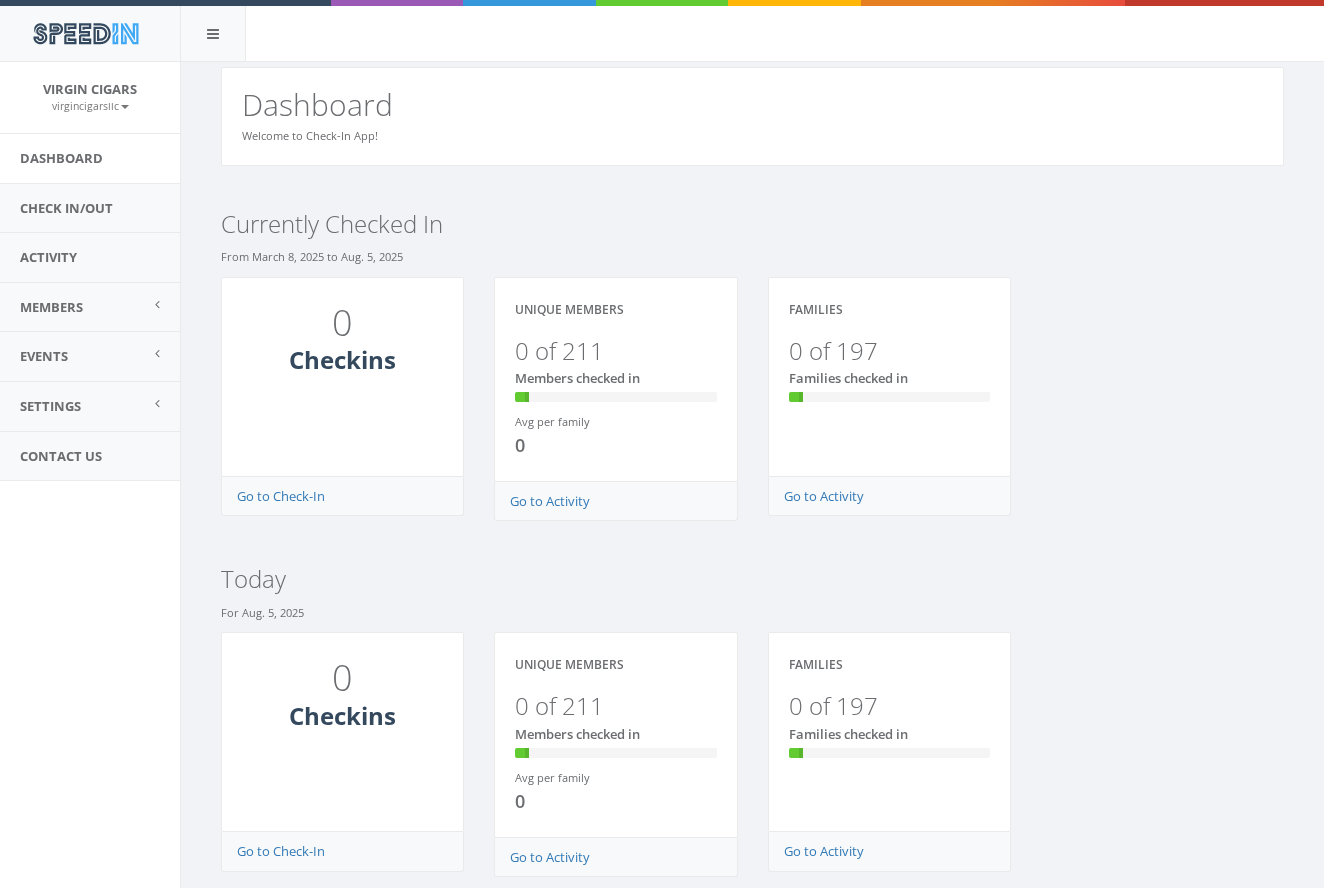 scroll, scrollTop: 0, scrollLeft: 0, axis: both 